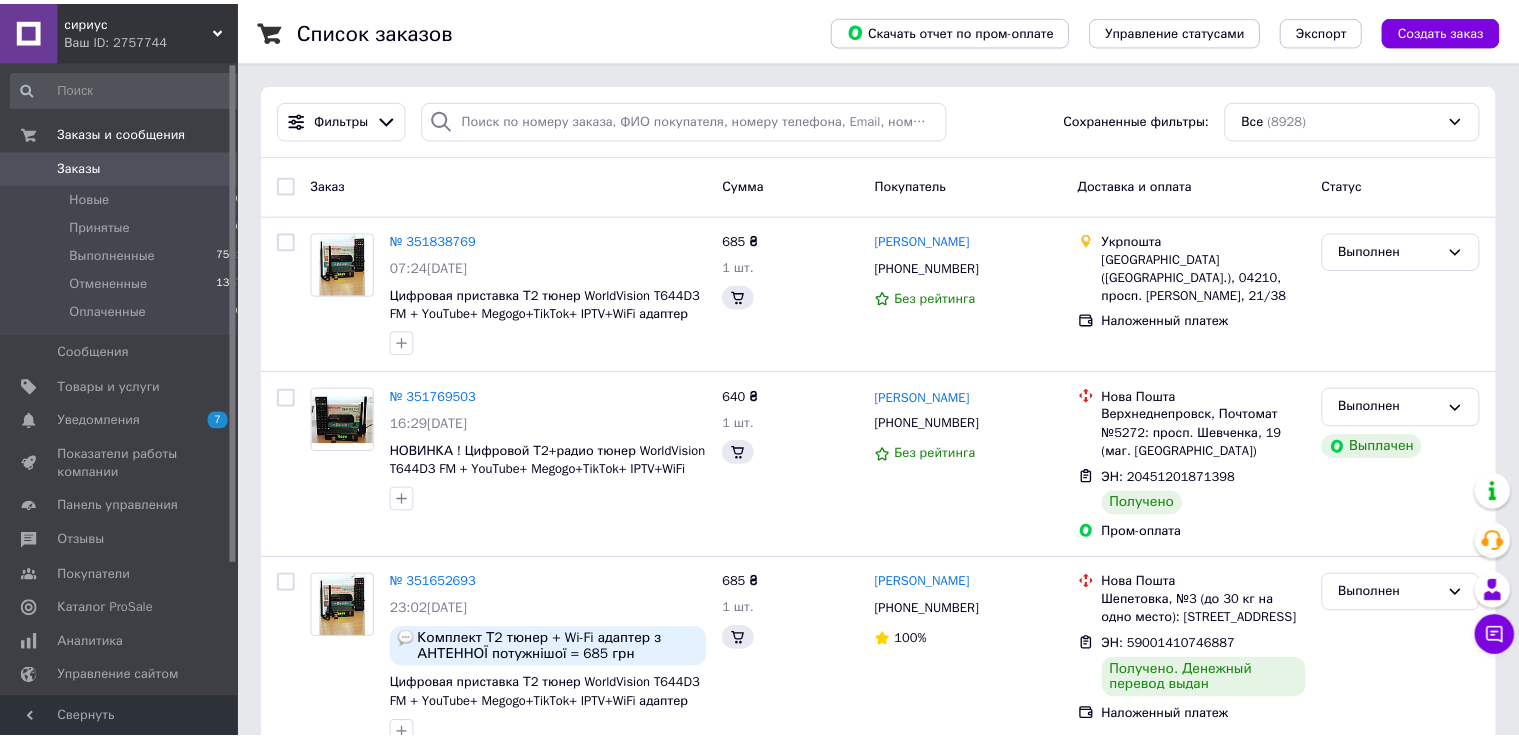 scroll, scrollTop: 0, scrollLeft: 0, axis: both 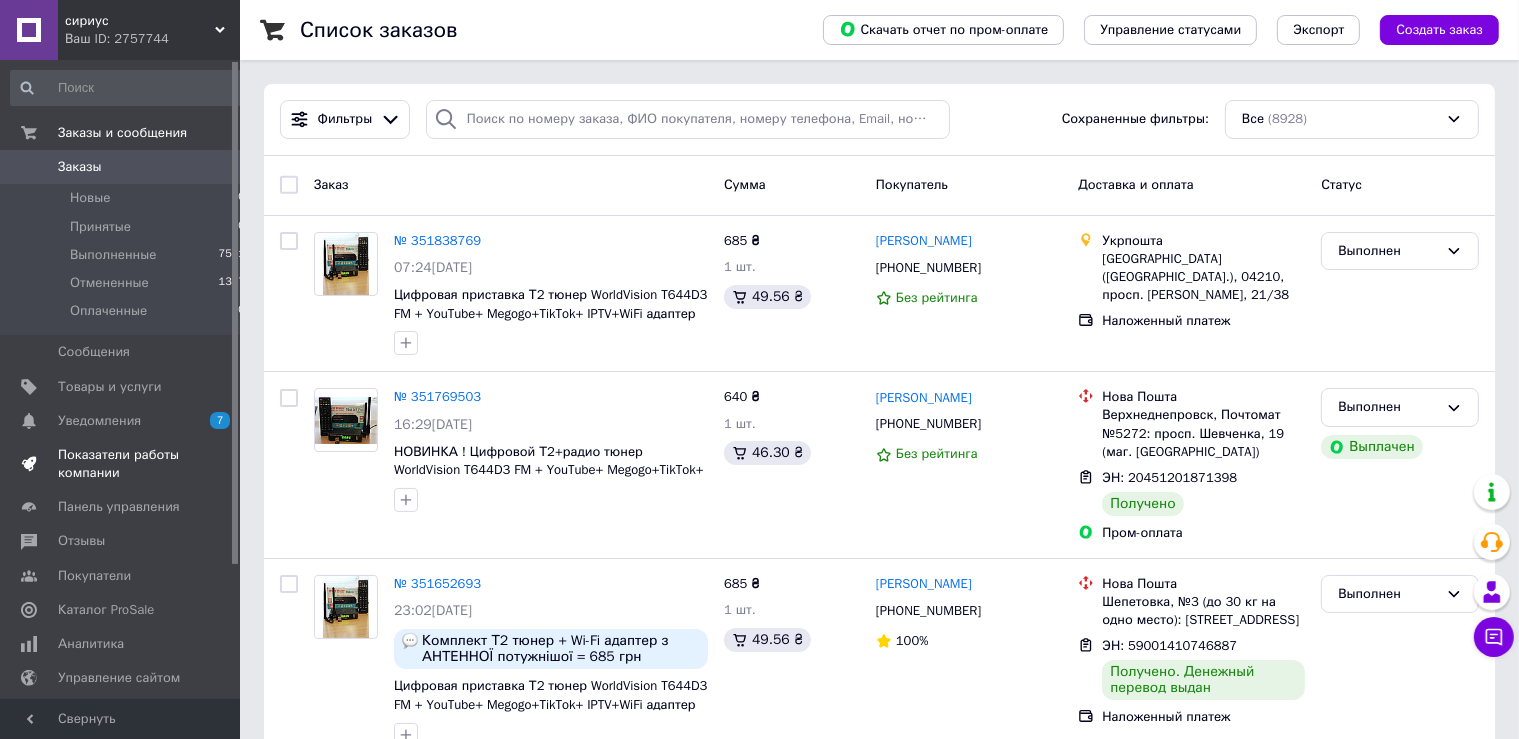 click on "Показатели работы компании" at bounding box center [121, 464] 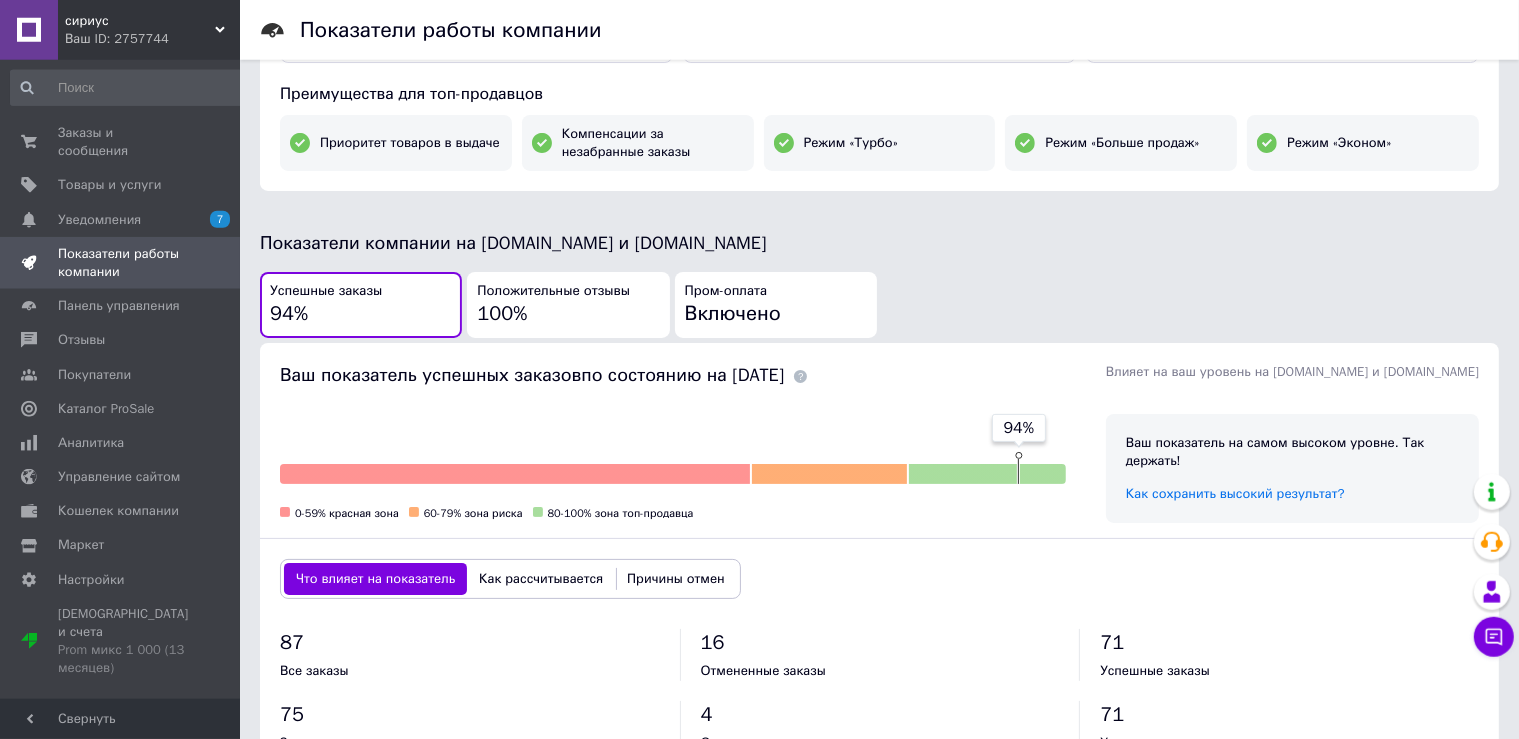 scroll, scrollTop: 0, scrollLeft: 0, axis: both 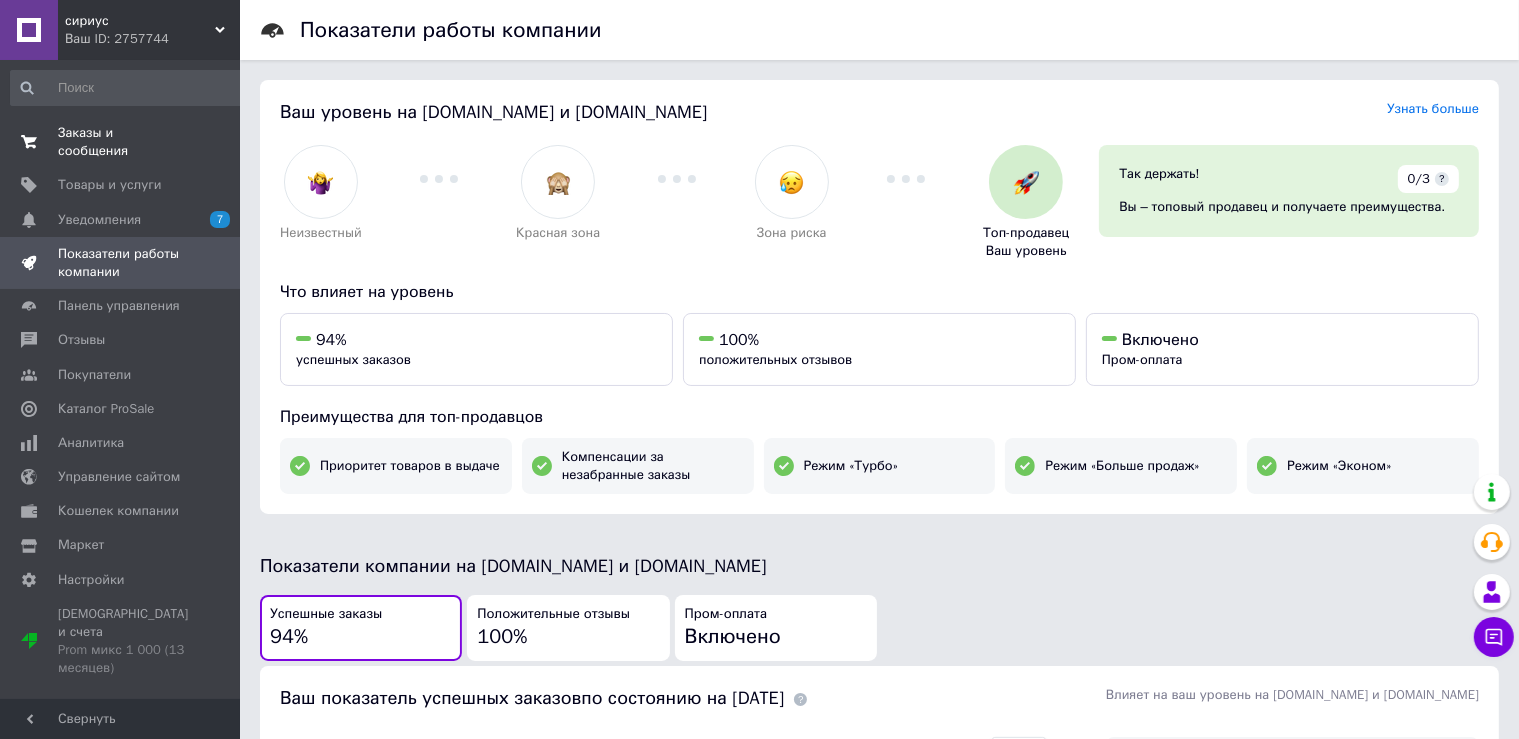 click on "Заказы и сообщения" at bounding box center [121, 142] 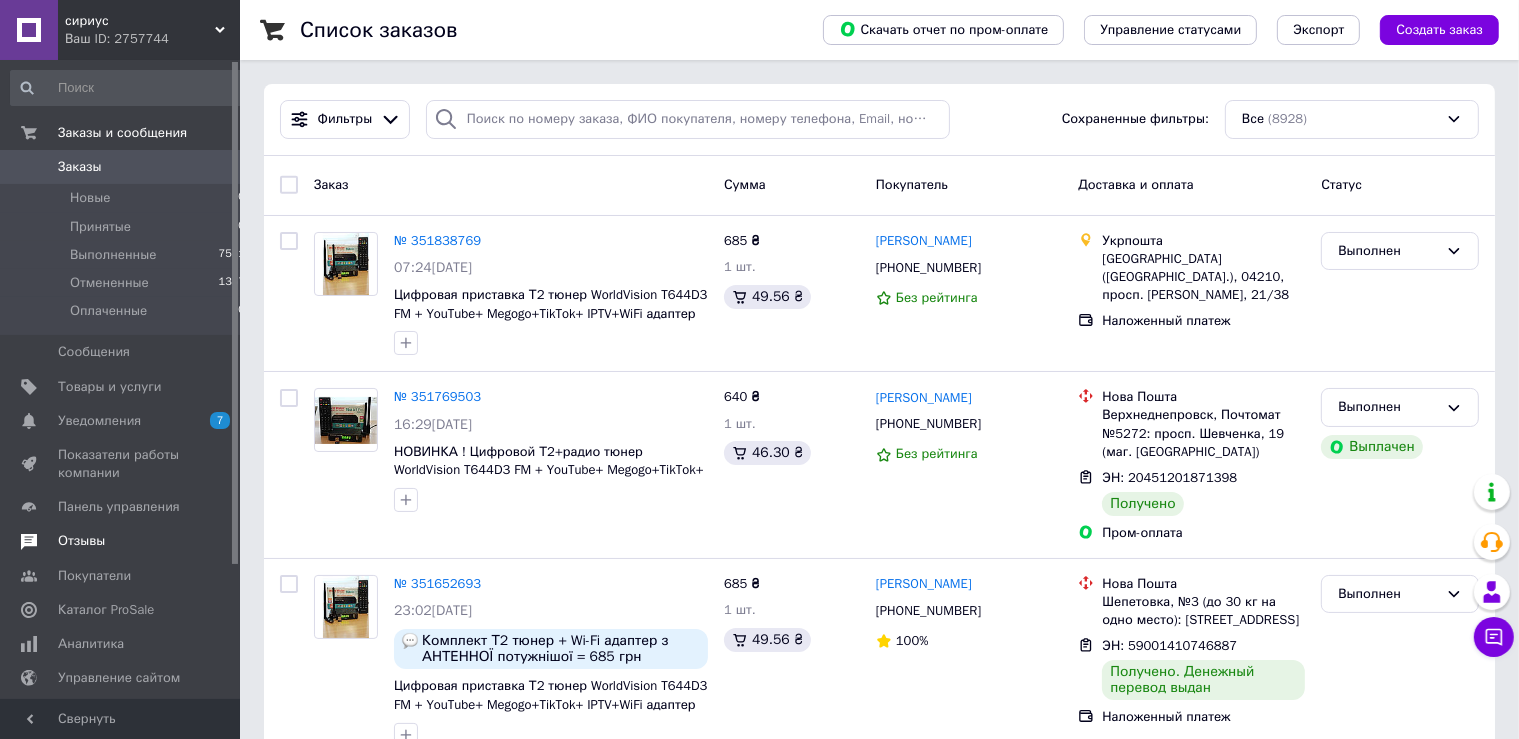 click on "Отзывы" at bounding box center (81, 541) 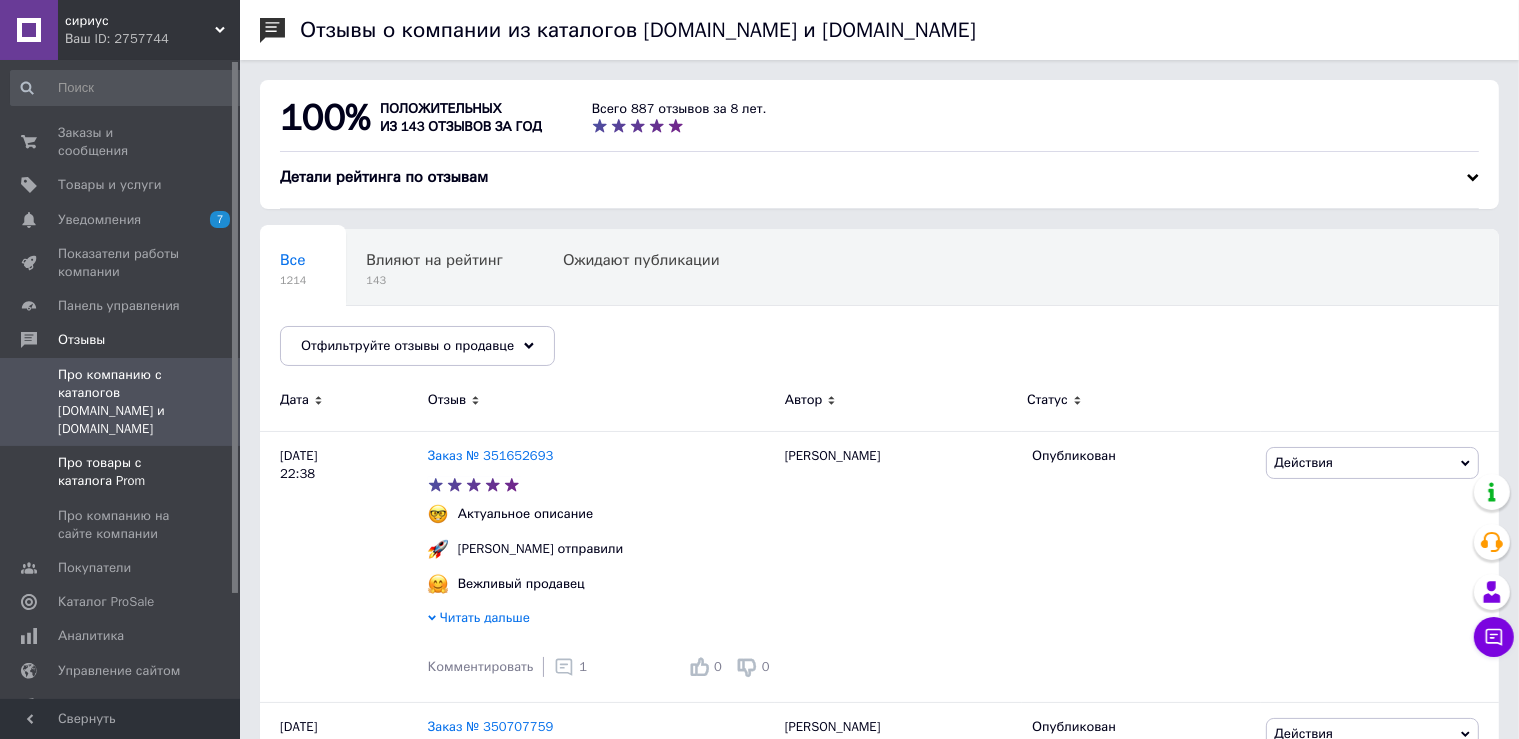 click on "Про товары с каталога Prom" at bounding box center (121, 472) 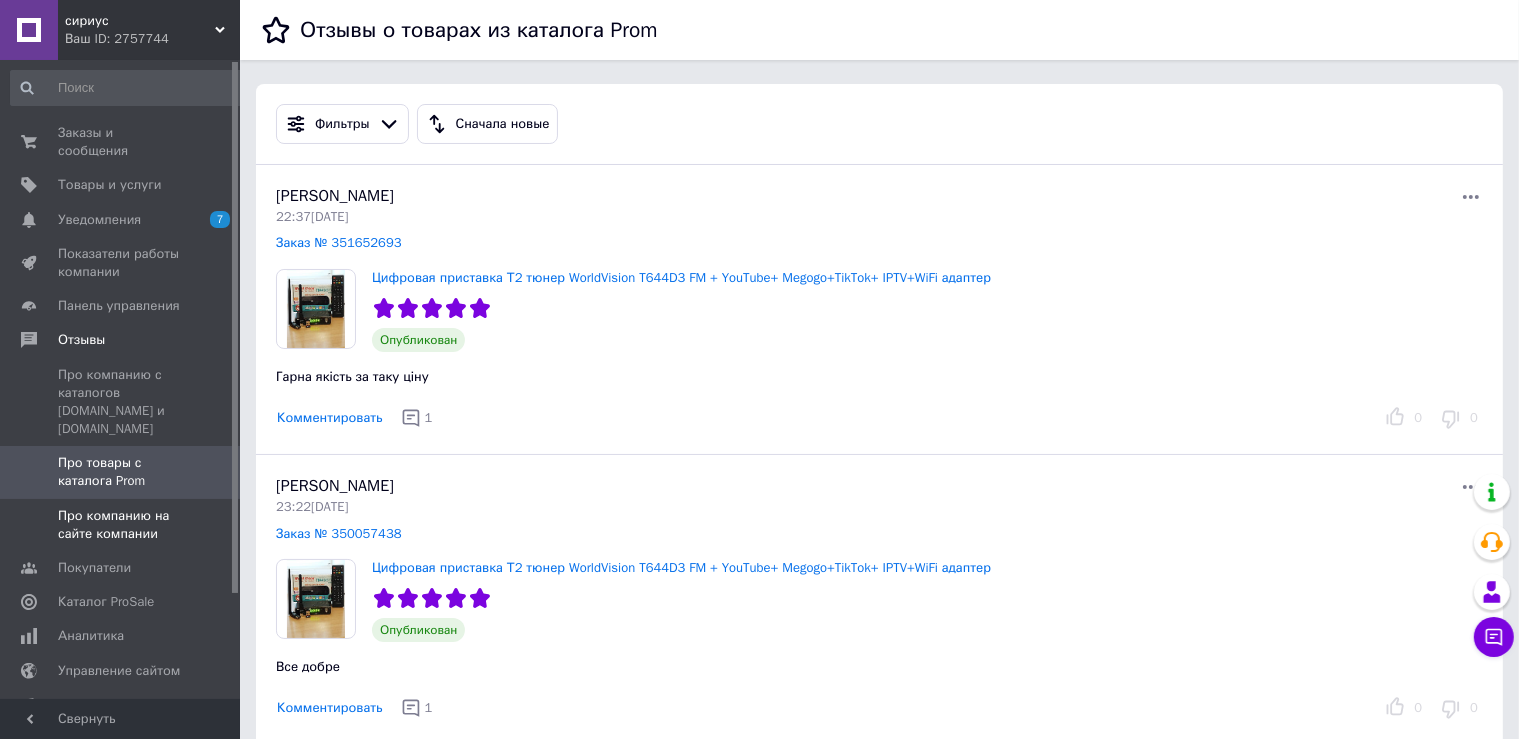 click on "Про компанию на сайте компании" at bounding box center (121, 525) 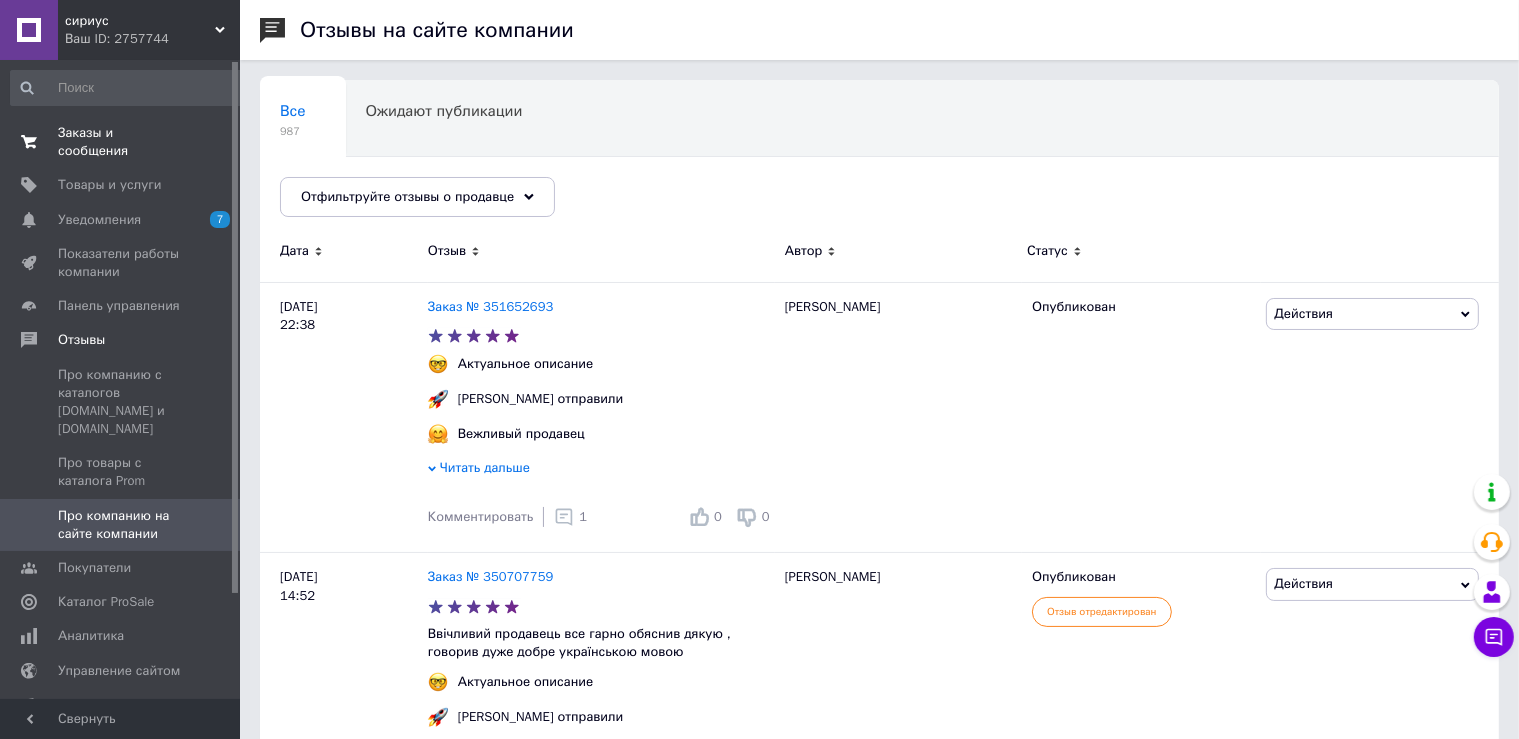 click on "Заказы и сообщения" at bounding box center (121, 142) 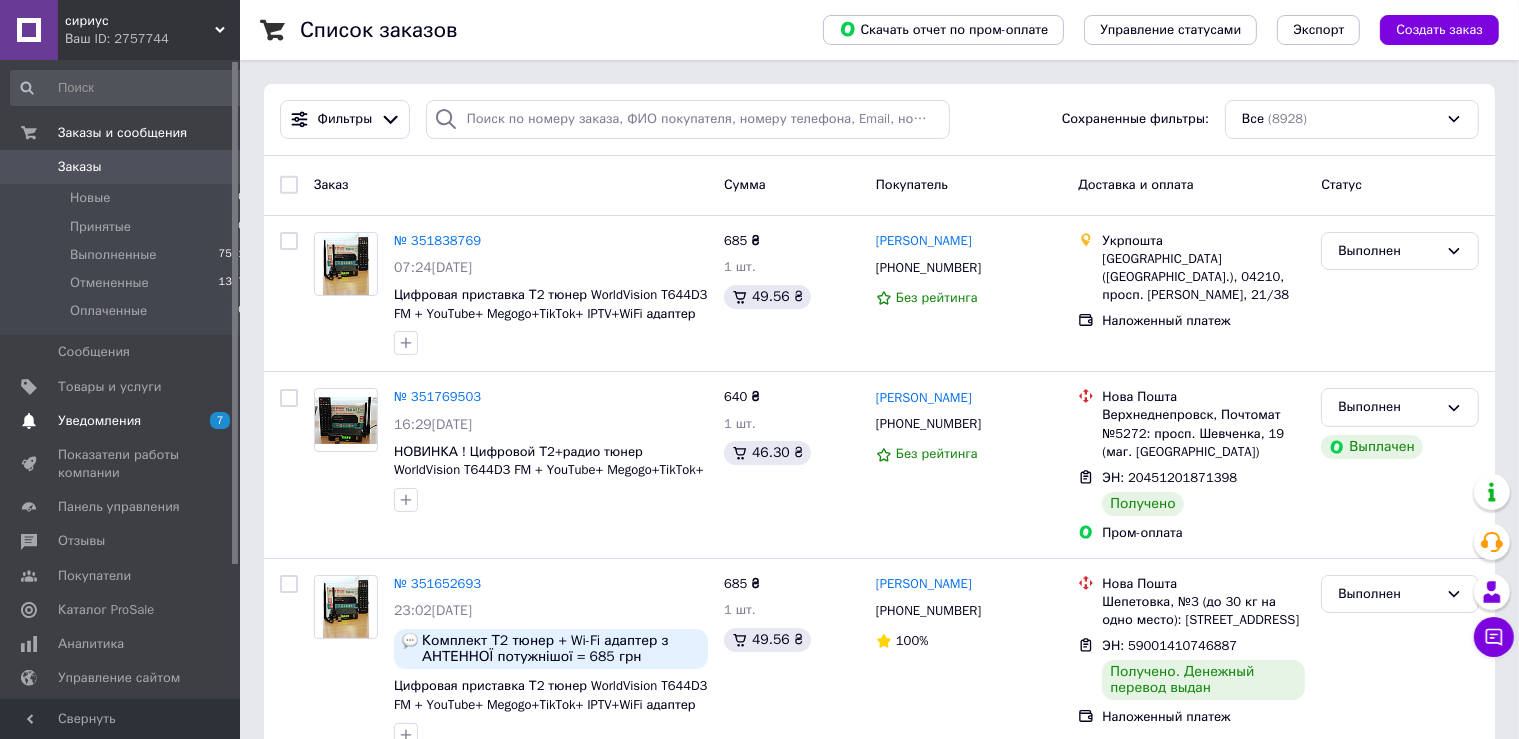 click on "Уведомления" at bounding box center (99, 421) 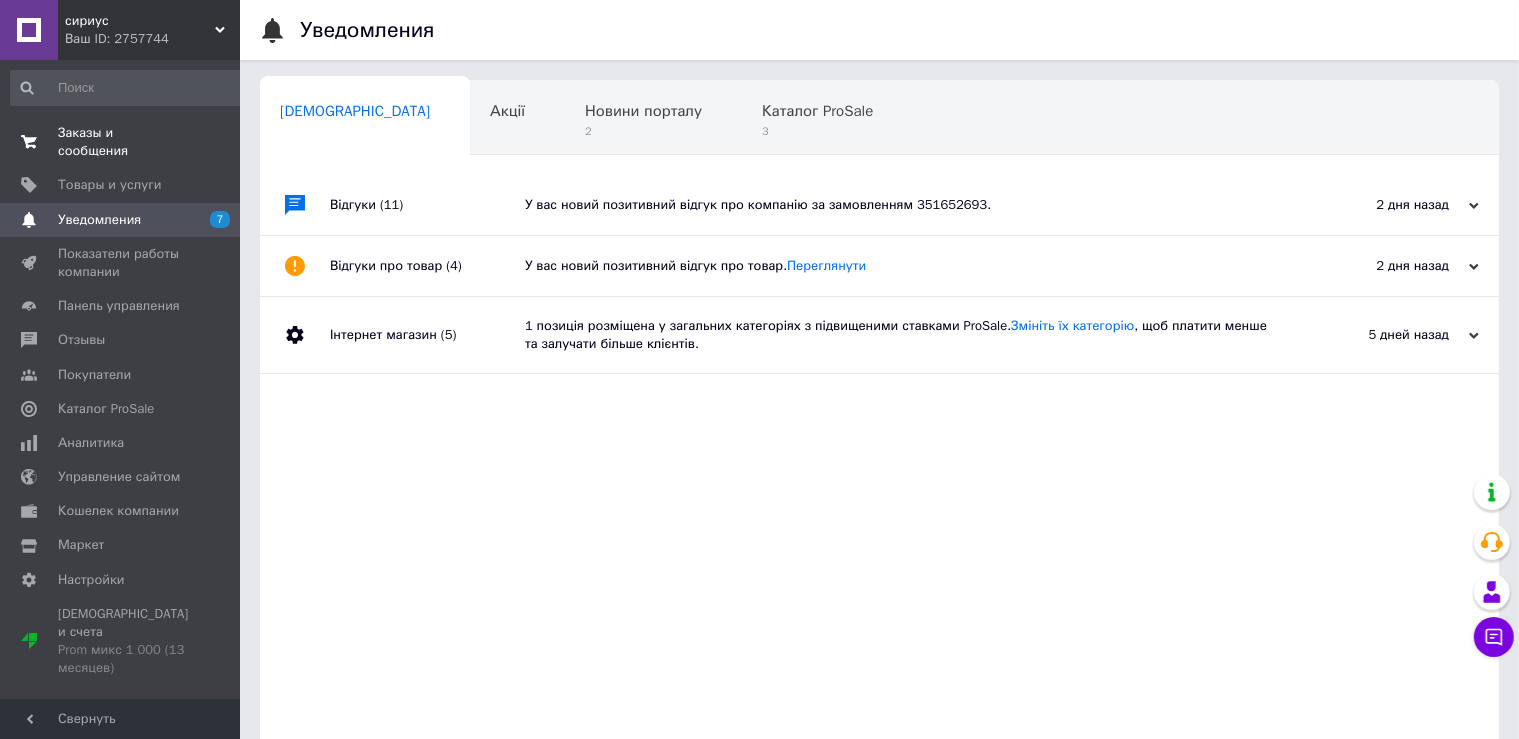 click on "Заказы и сообщения" at bounding box center [121, 142] 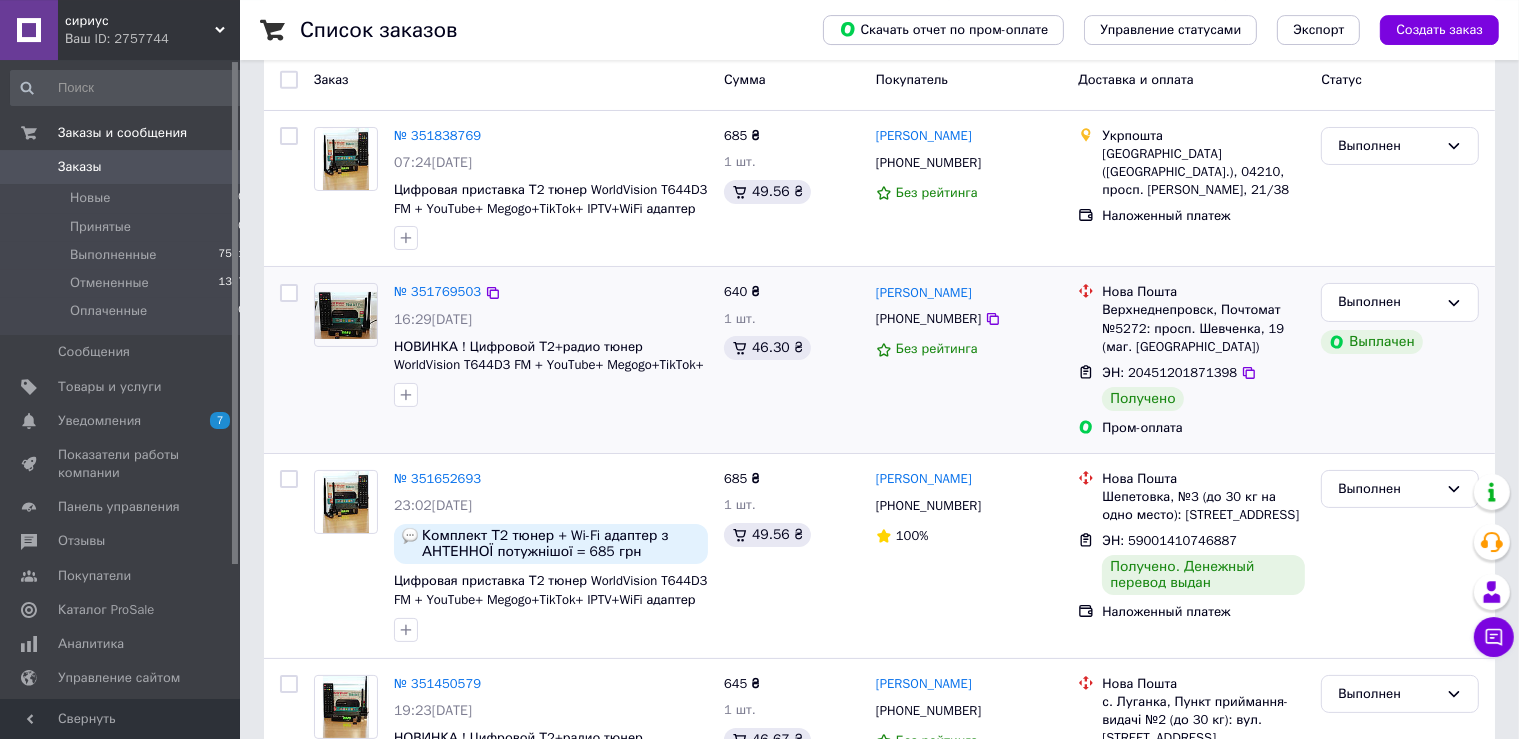 scroll, scrollTop: 0, scrollLeft: 0, axis: both 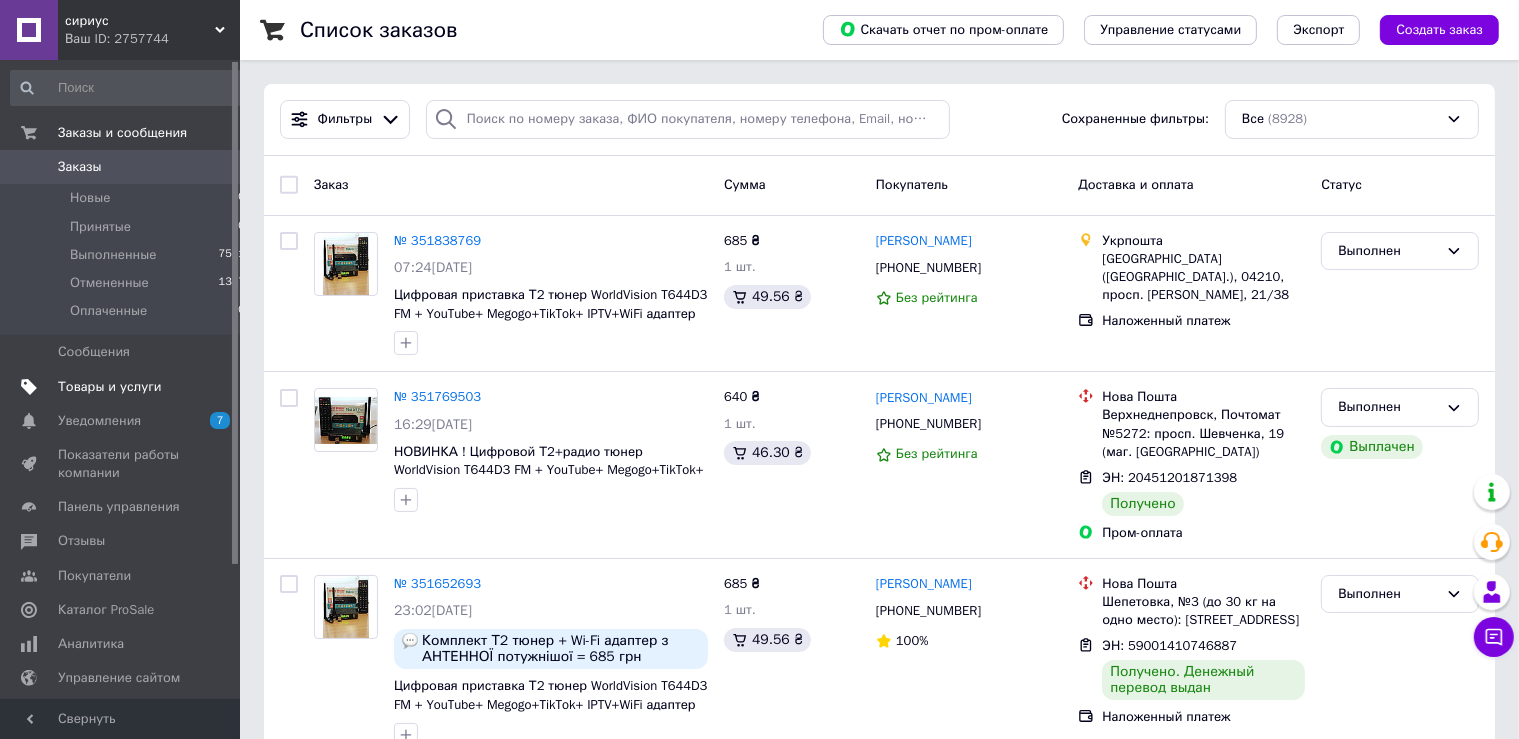 click on "Товары и услуги" at bounding box center [110, 387] 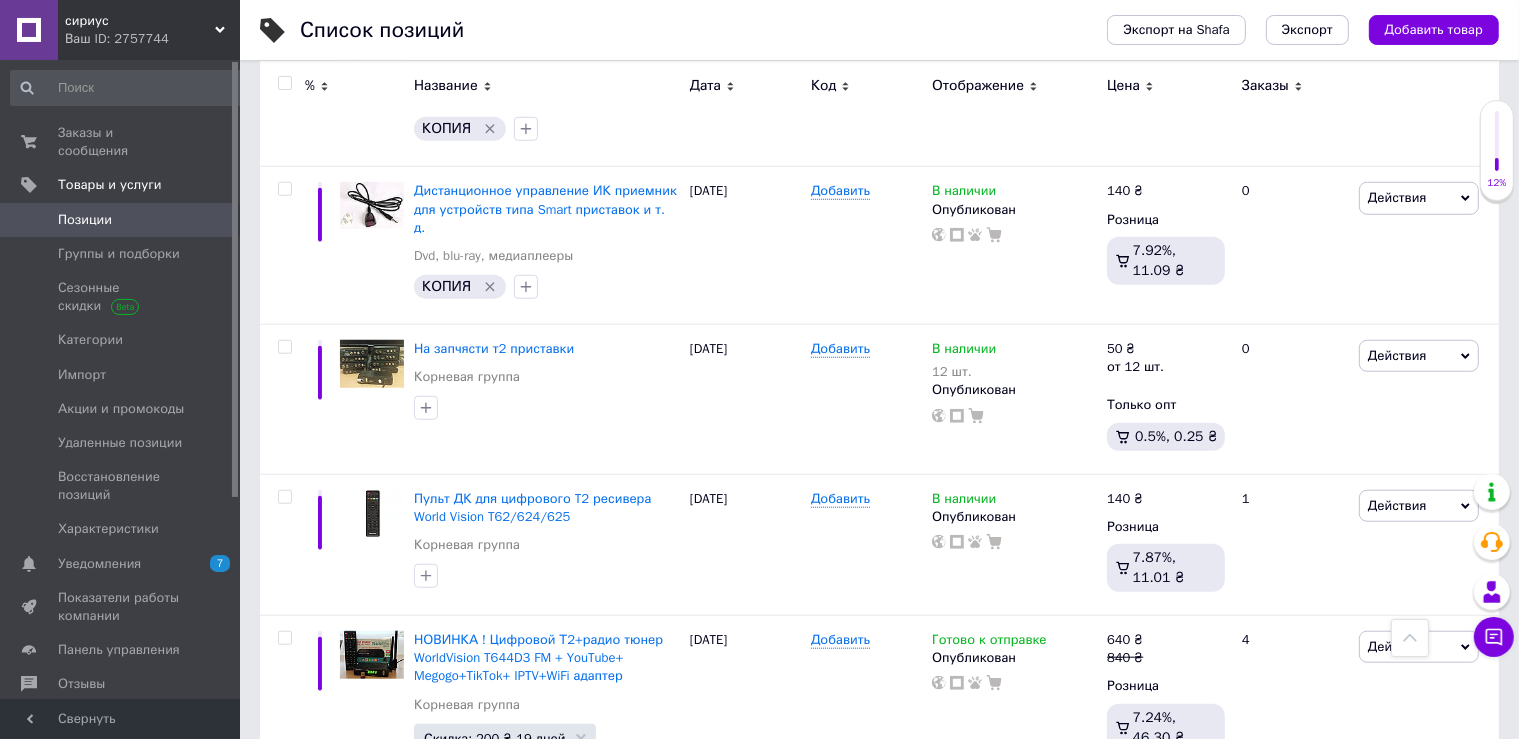 scroll, scrollTop: 1584, scrollLeft: 0, axis: vertical 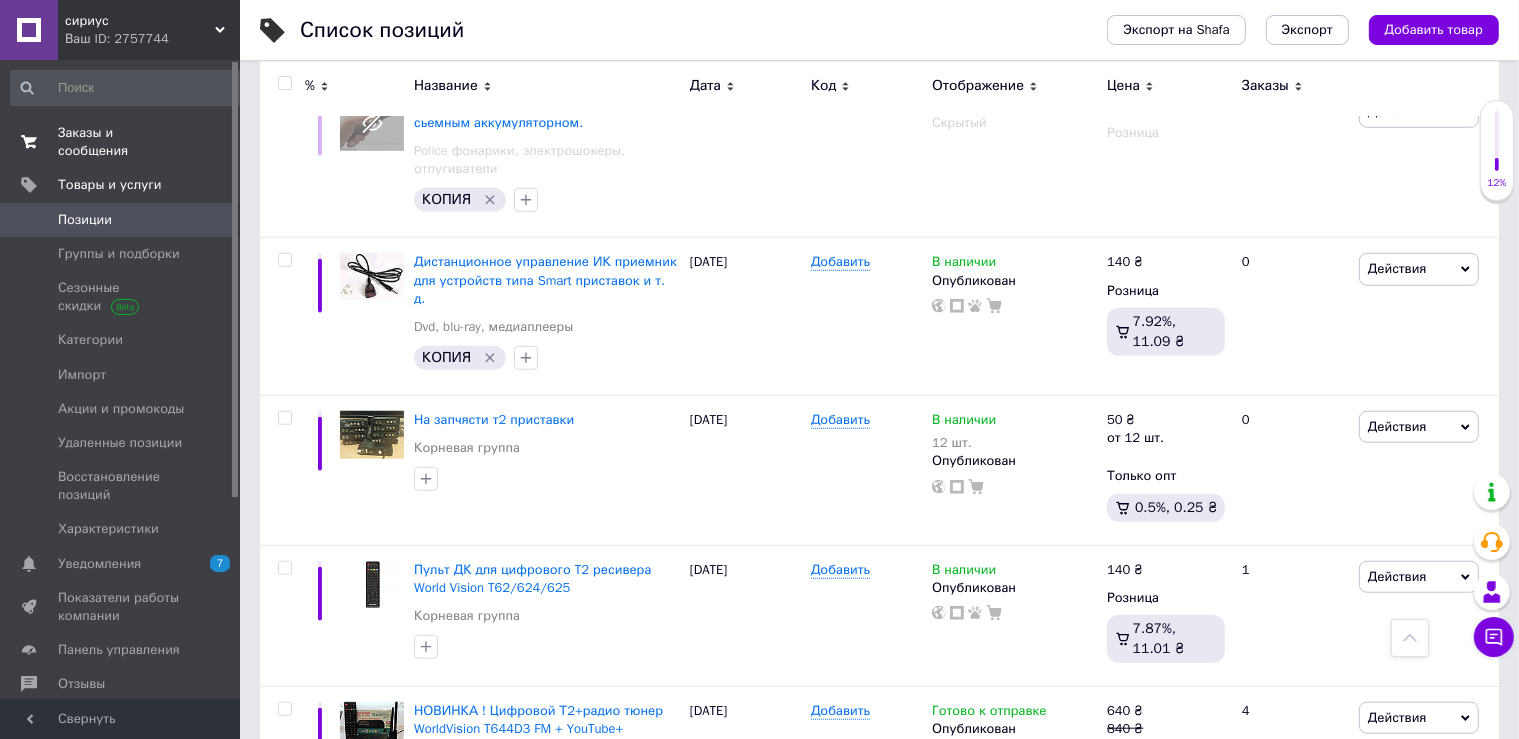 click on "Заказы и сообщения" at bounding box center [121, 142] 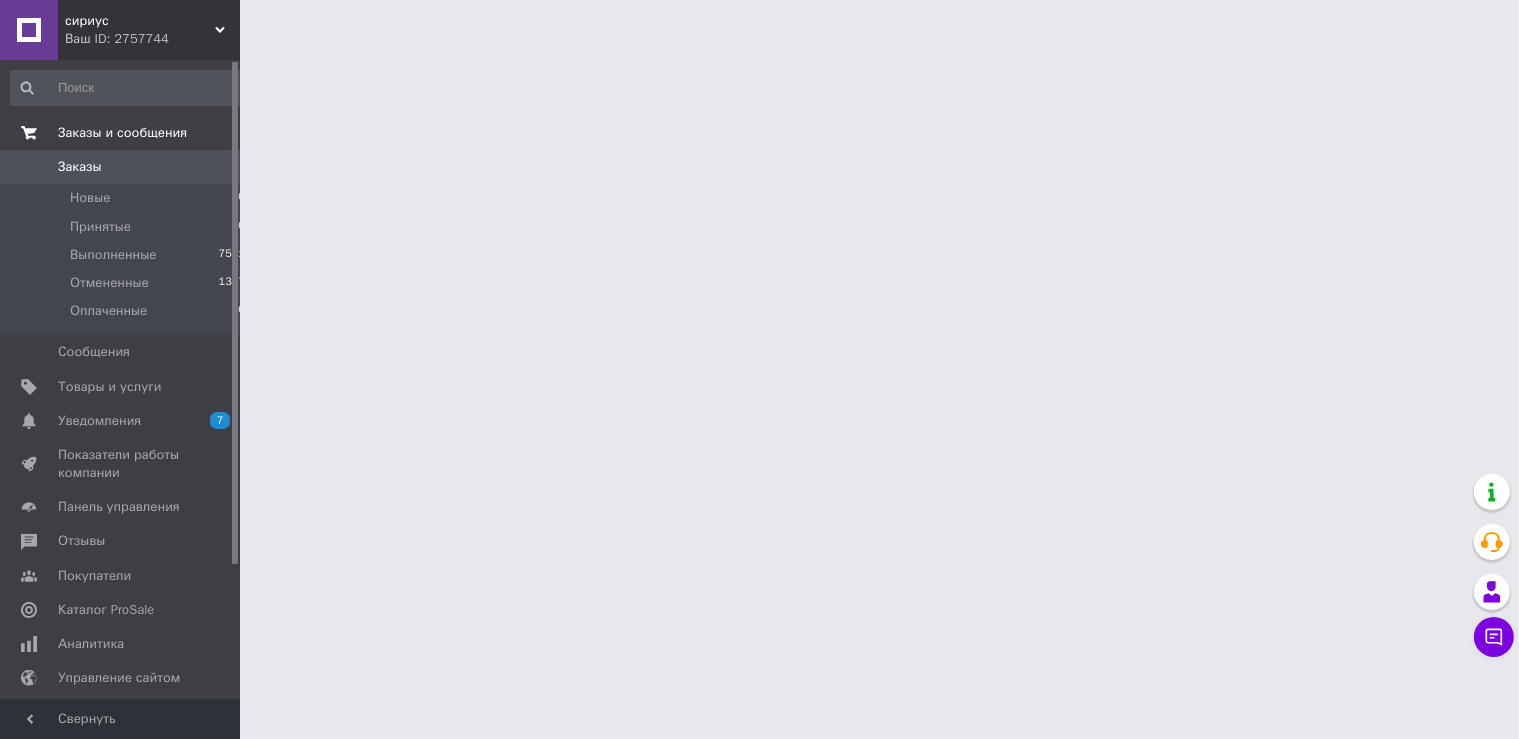 scroll, scrollTop: 0, scrollLeft: 0, axis: both 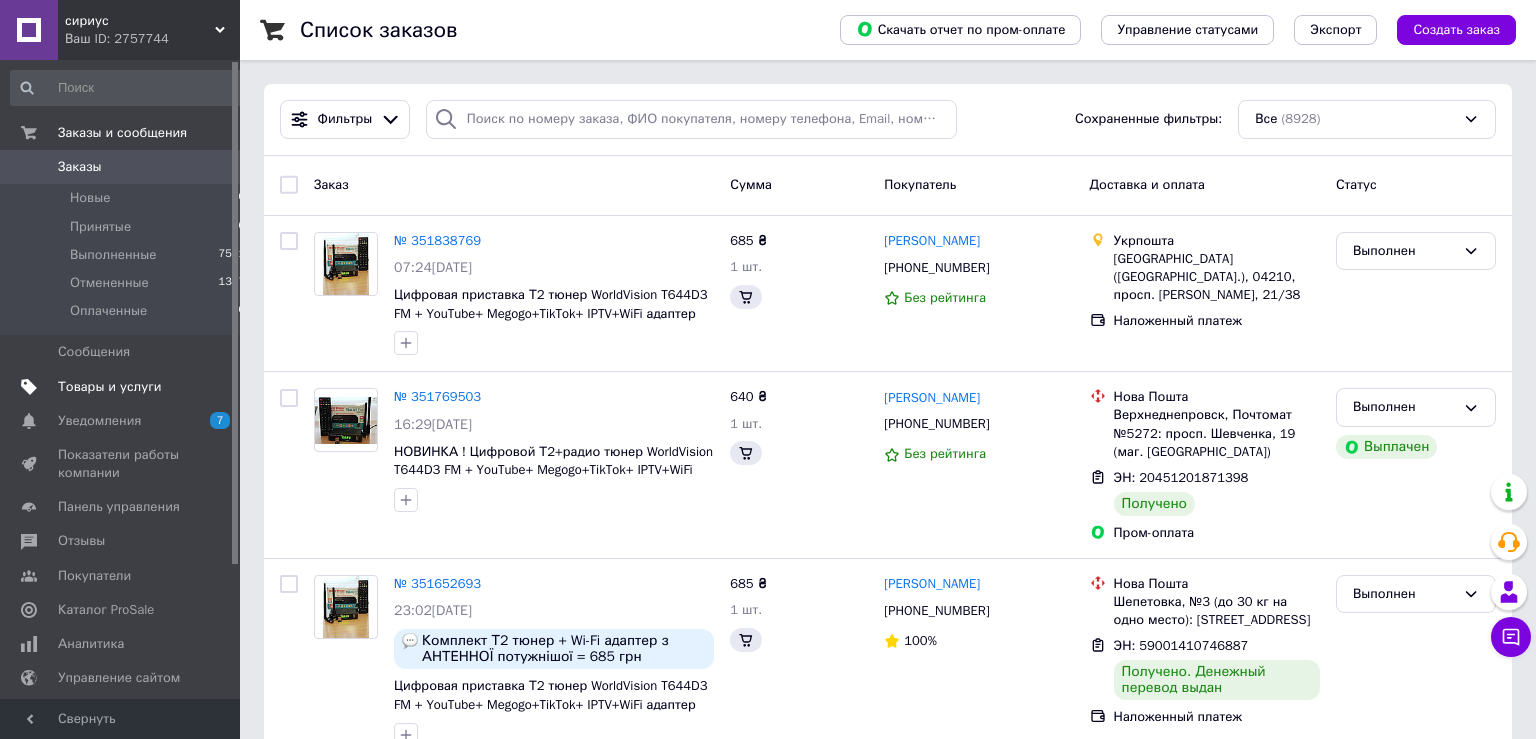 click on "Товары и услуги" at bounding box center (110, 387) 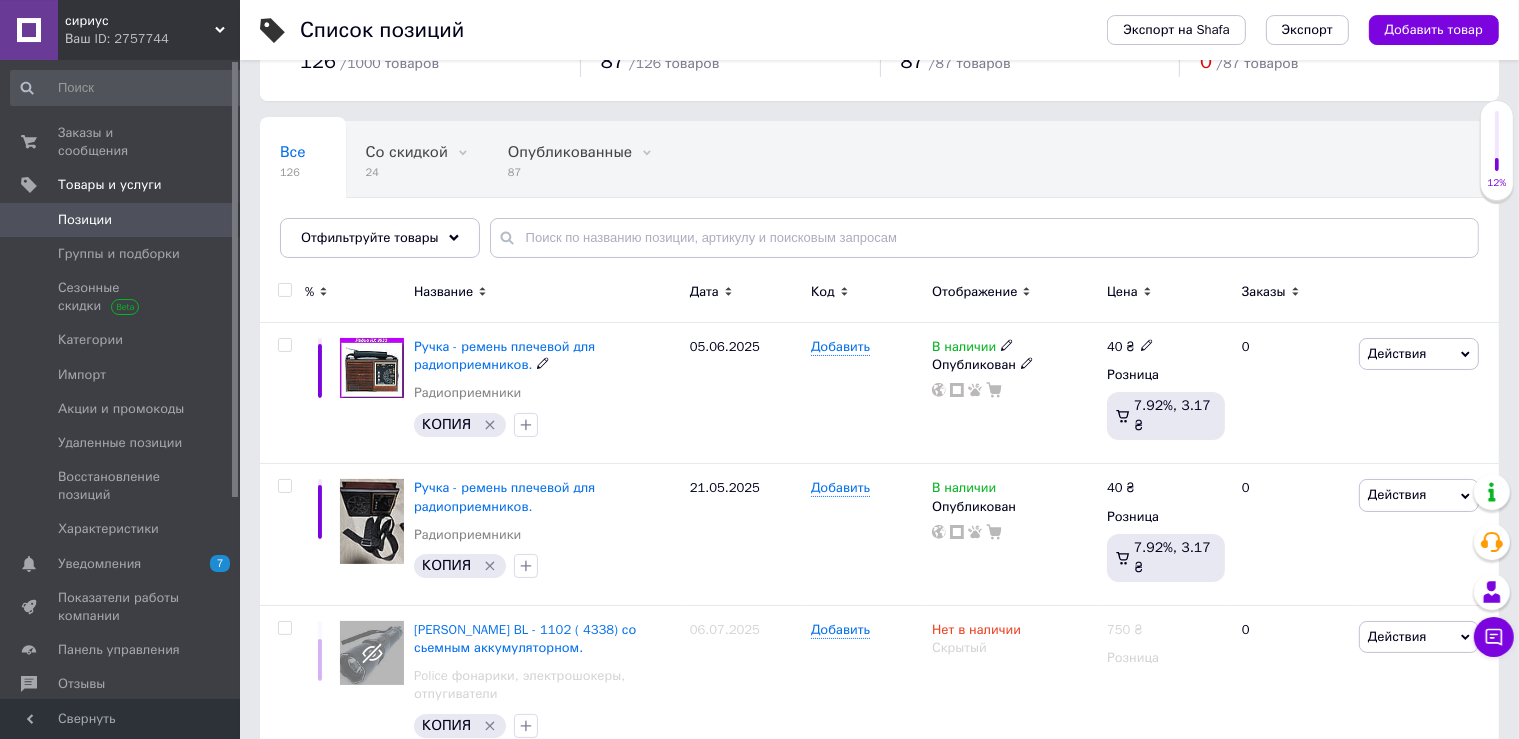 scroll, scrollTop: 422, scrollLeft: 0, axis: vertical 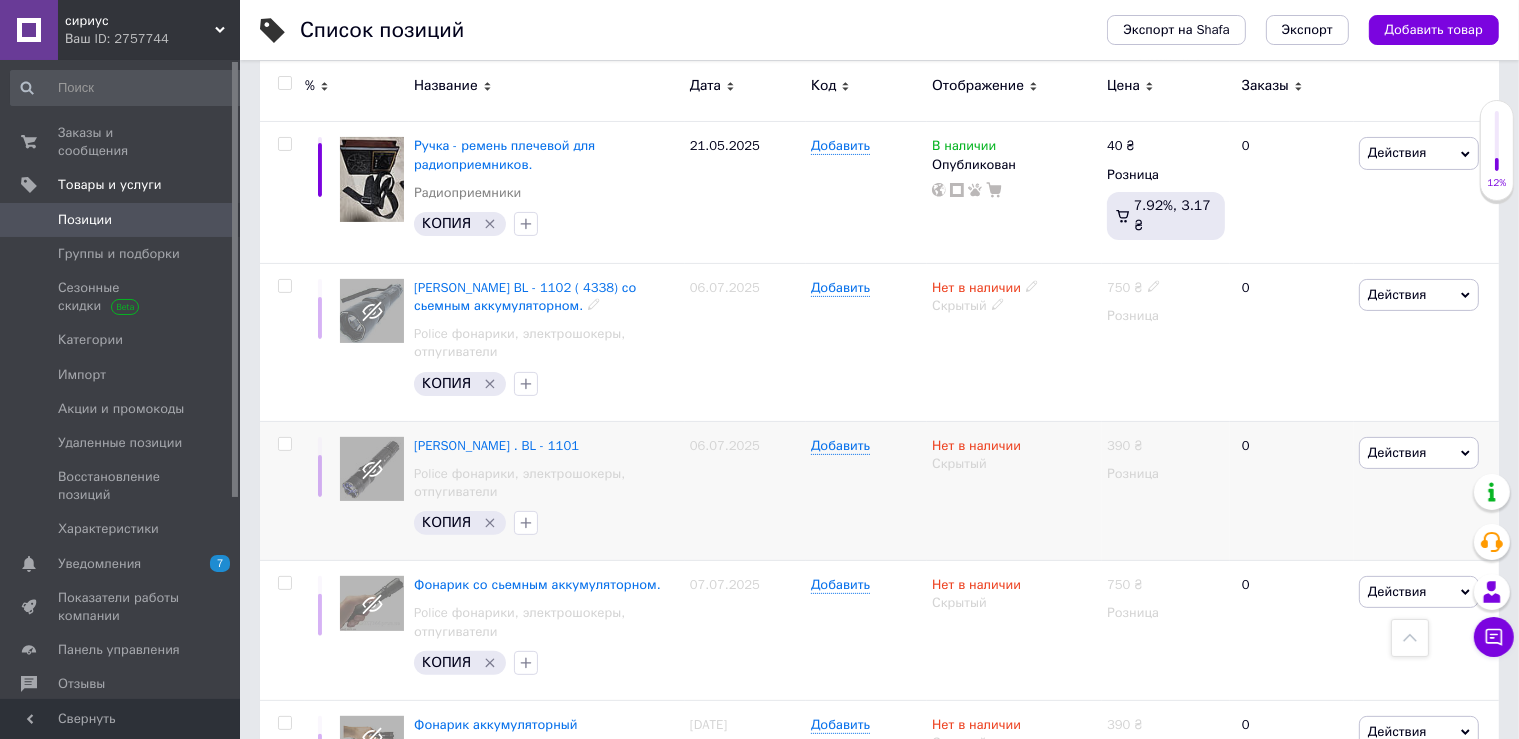 click at bounding box center [284, 286] 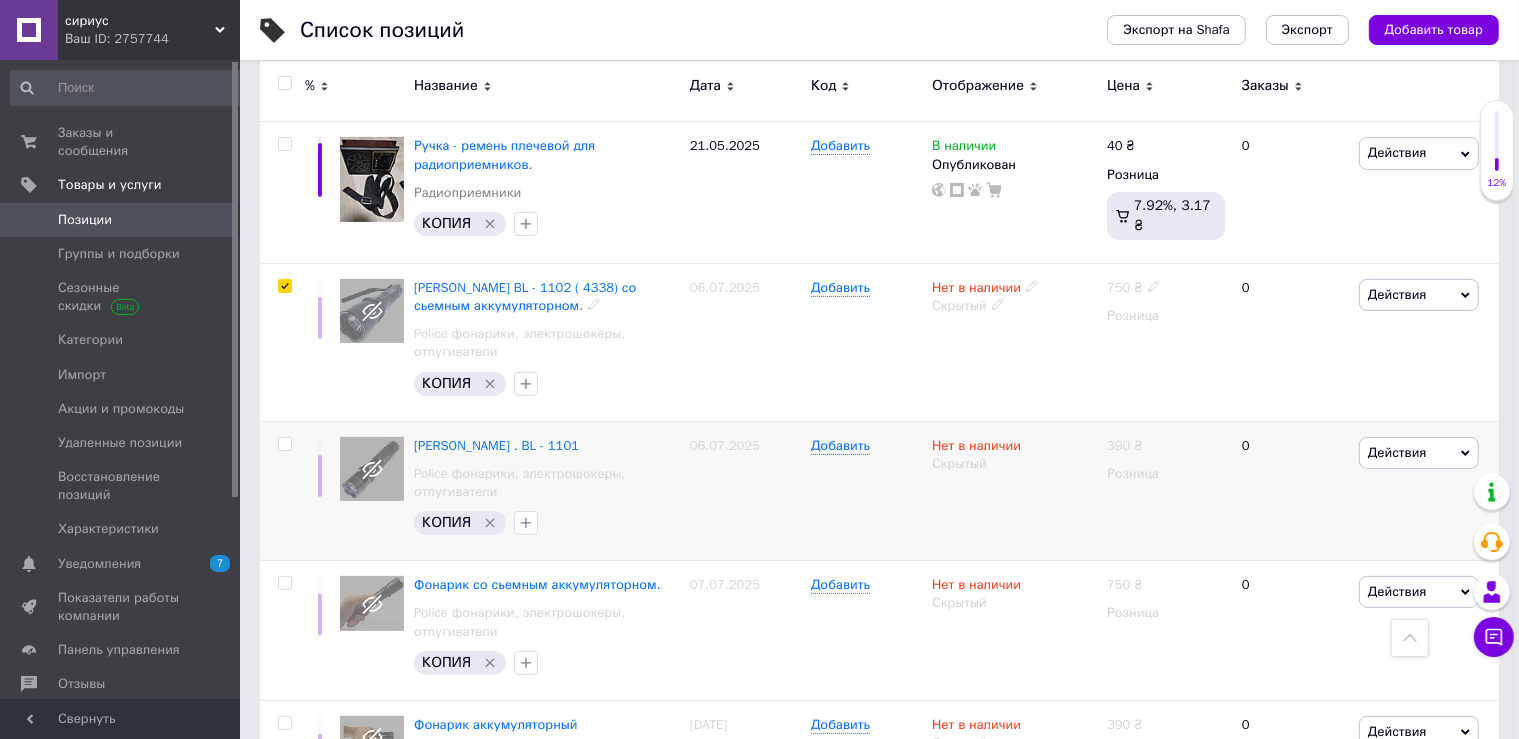 checkbox on "true" 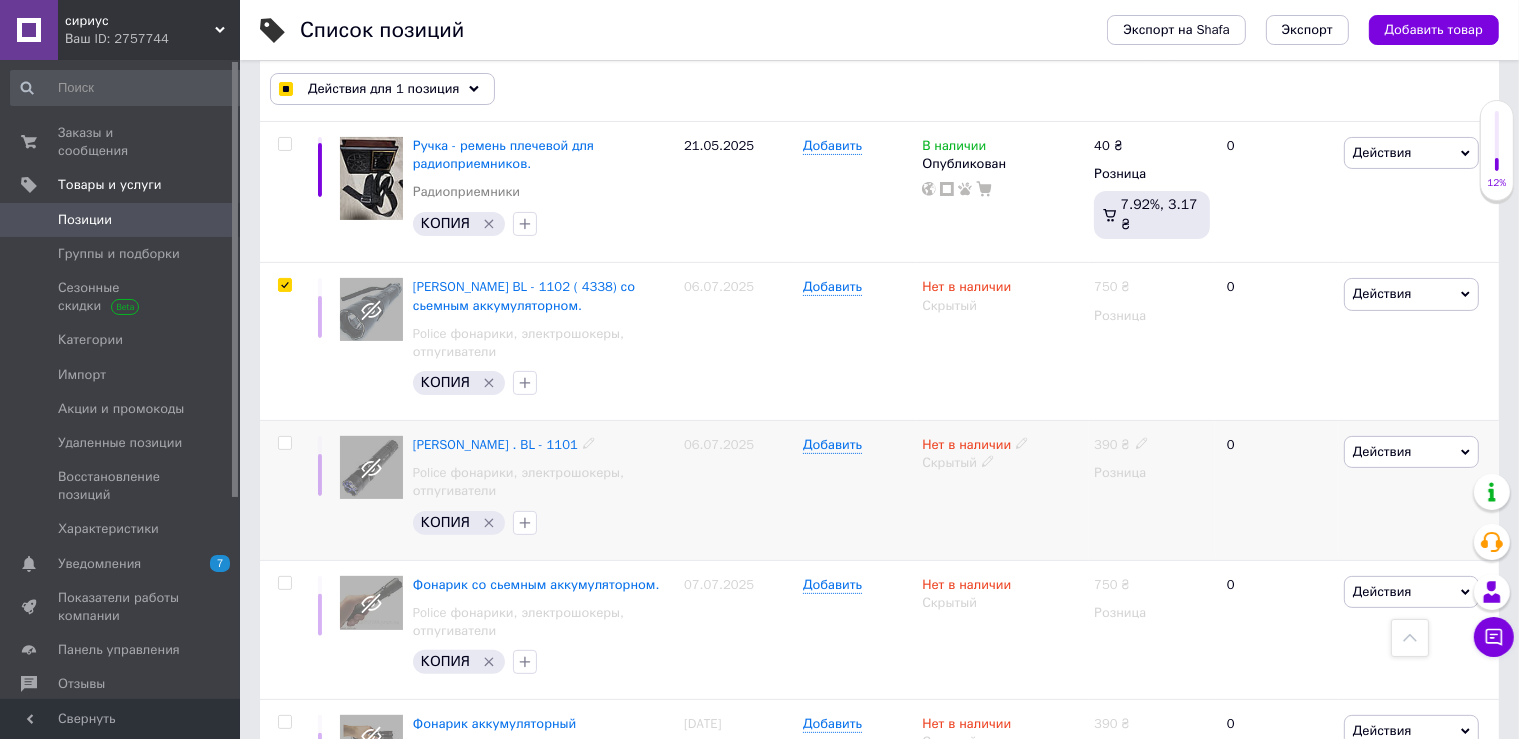 scroll, scrollTop: 422, scrollLeft: 0, axis: vertical 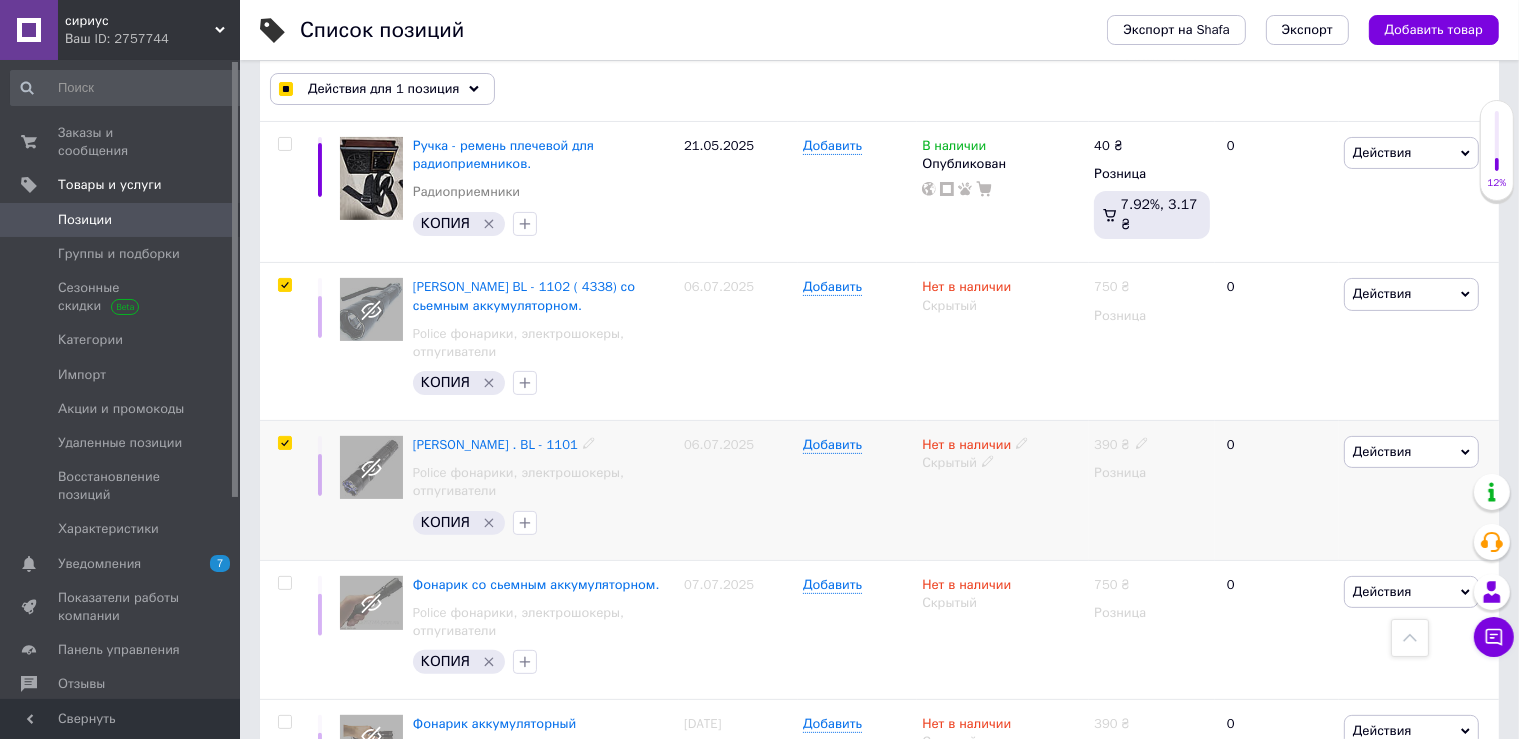 checkbox on "true" 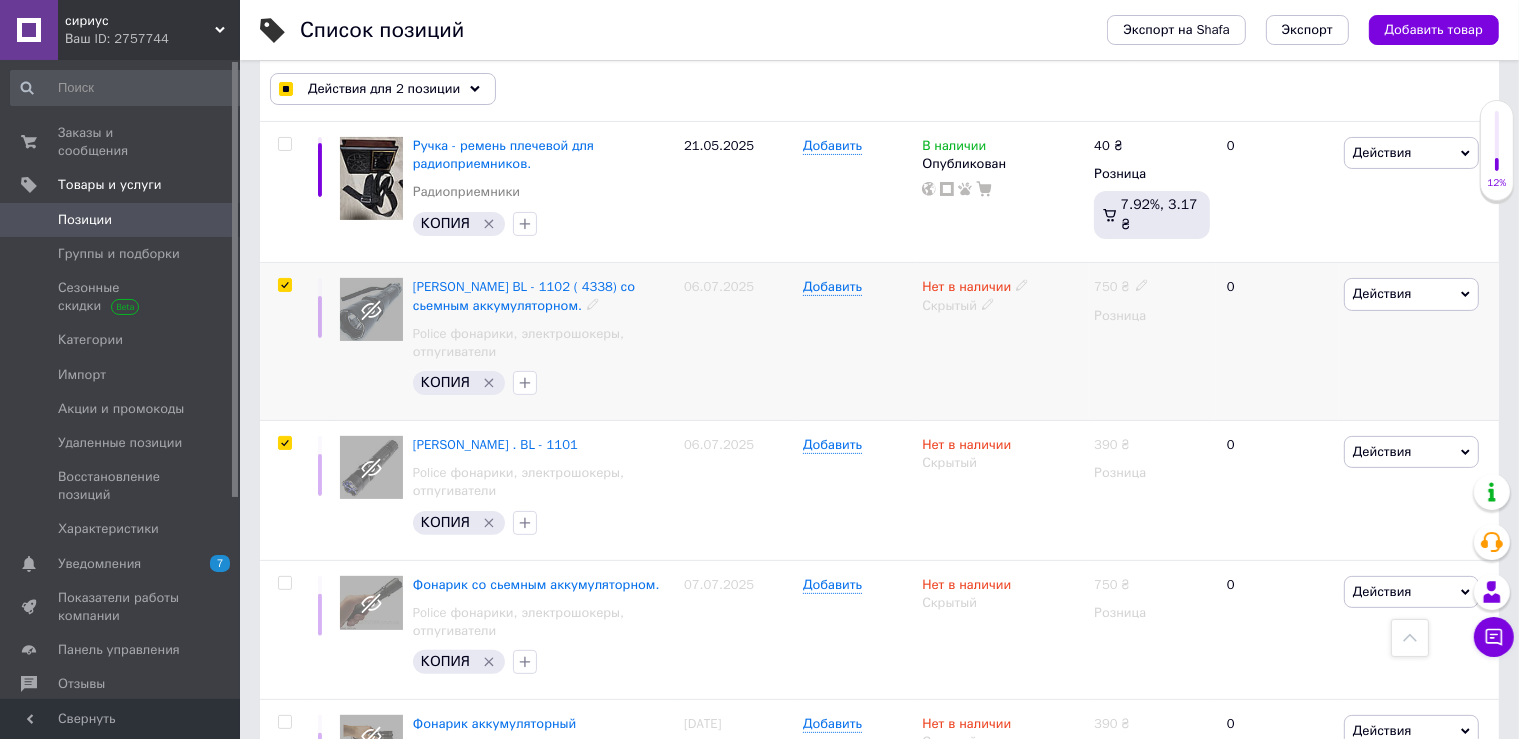 click 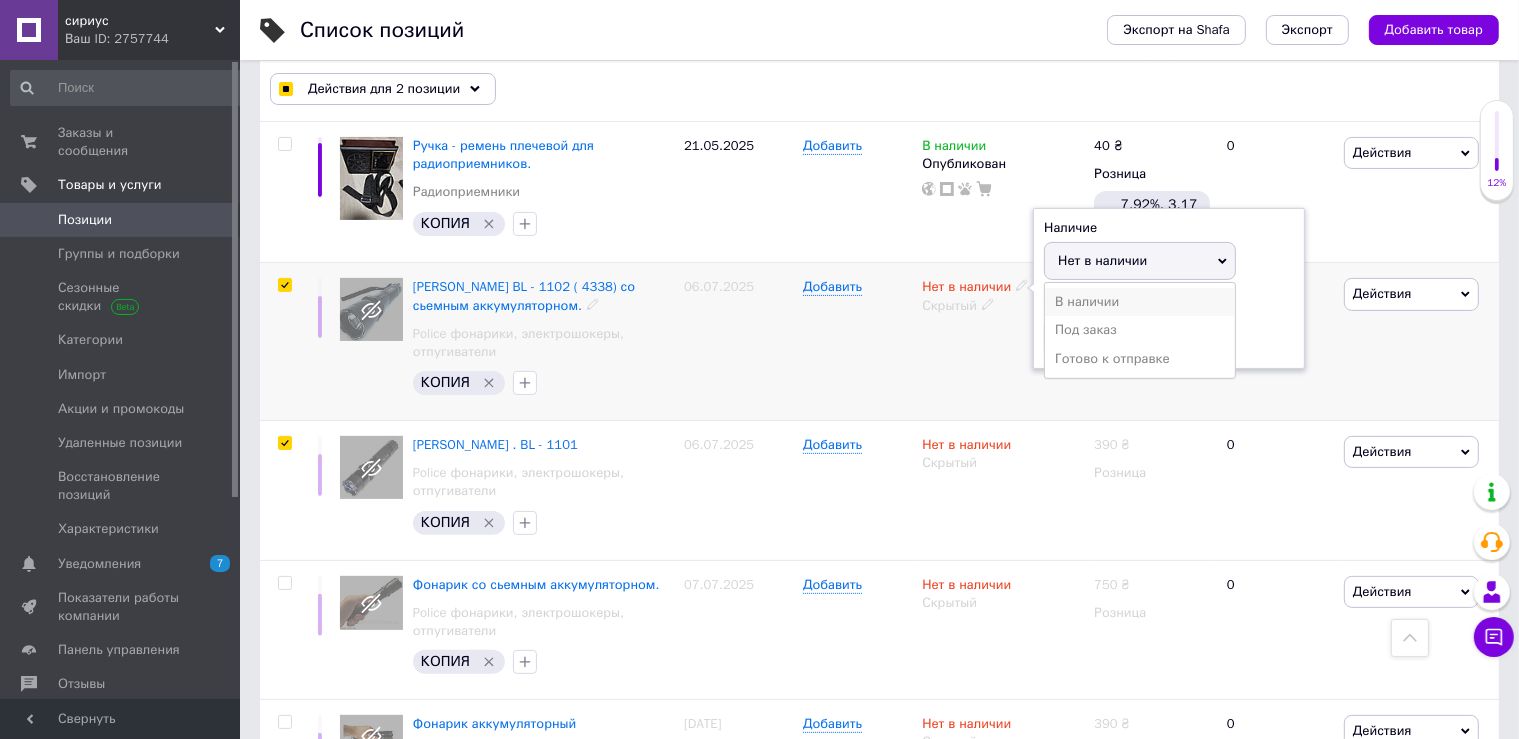 click on "В наличии" at bounding box center [1140, 302] 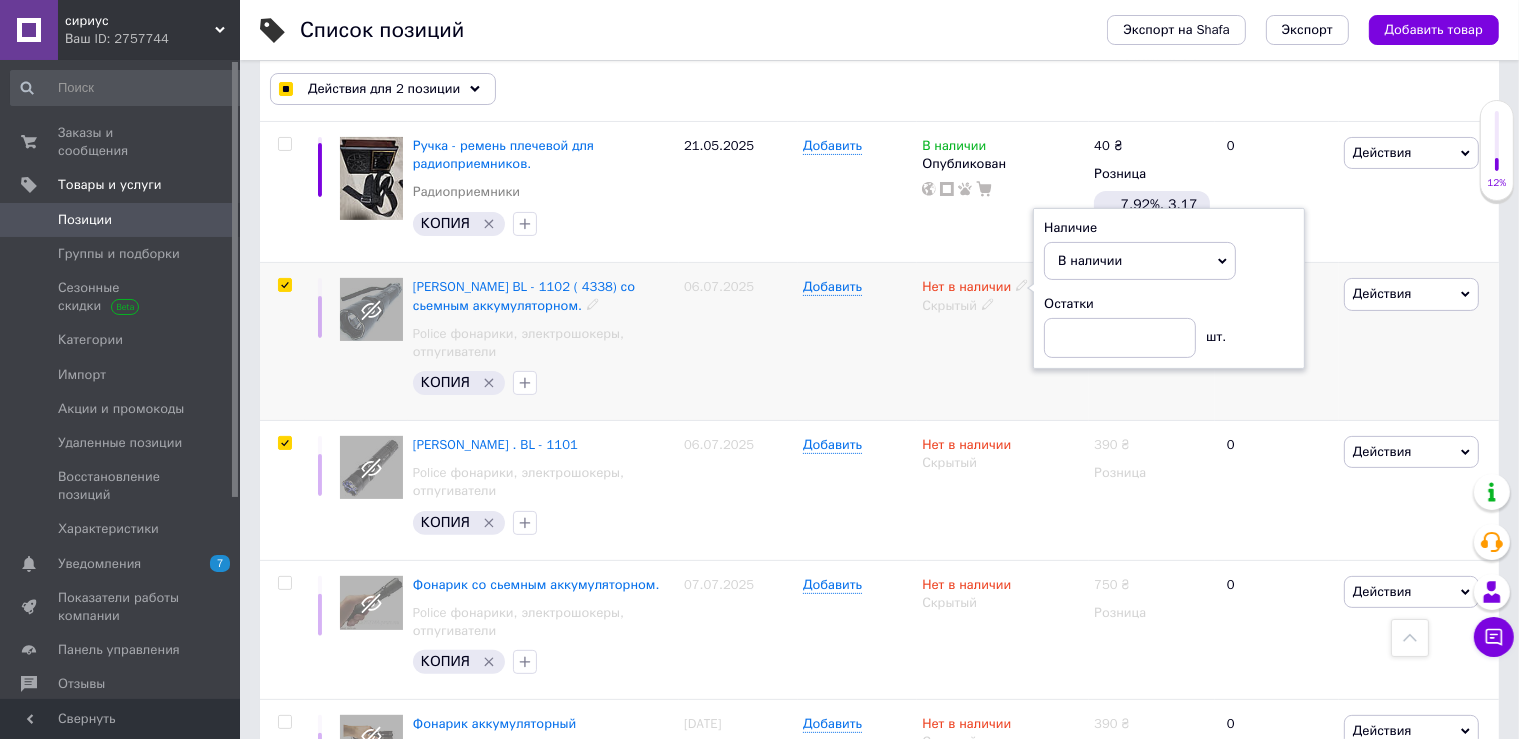 click on "Нет в наличии Наличие В наличии Нет в наличии Под заказ Готово к отправке Остатки шт. Скрытый" at bounding box center [1003, 342] 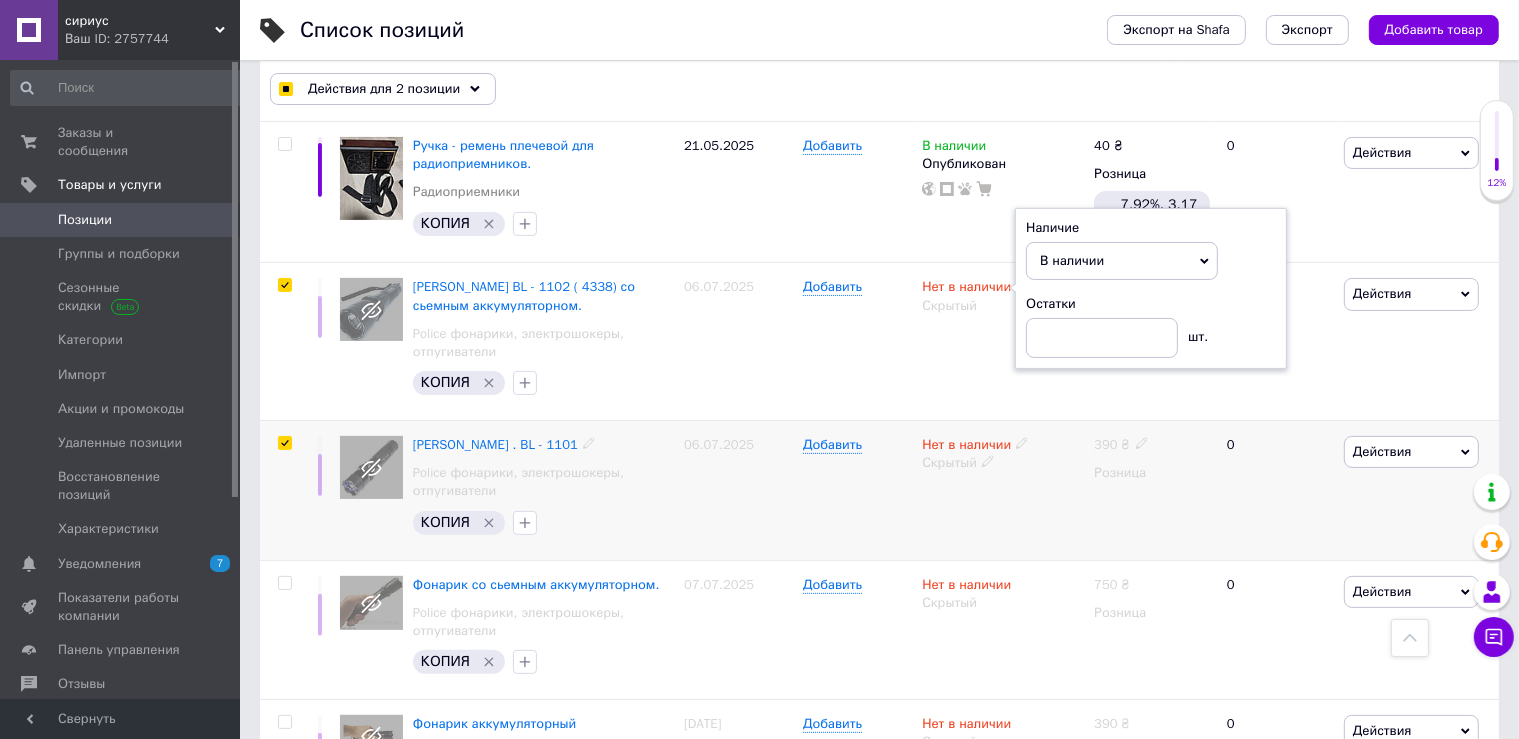 checkbox on "true" 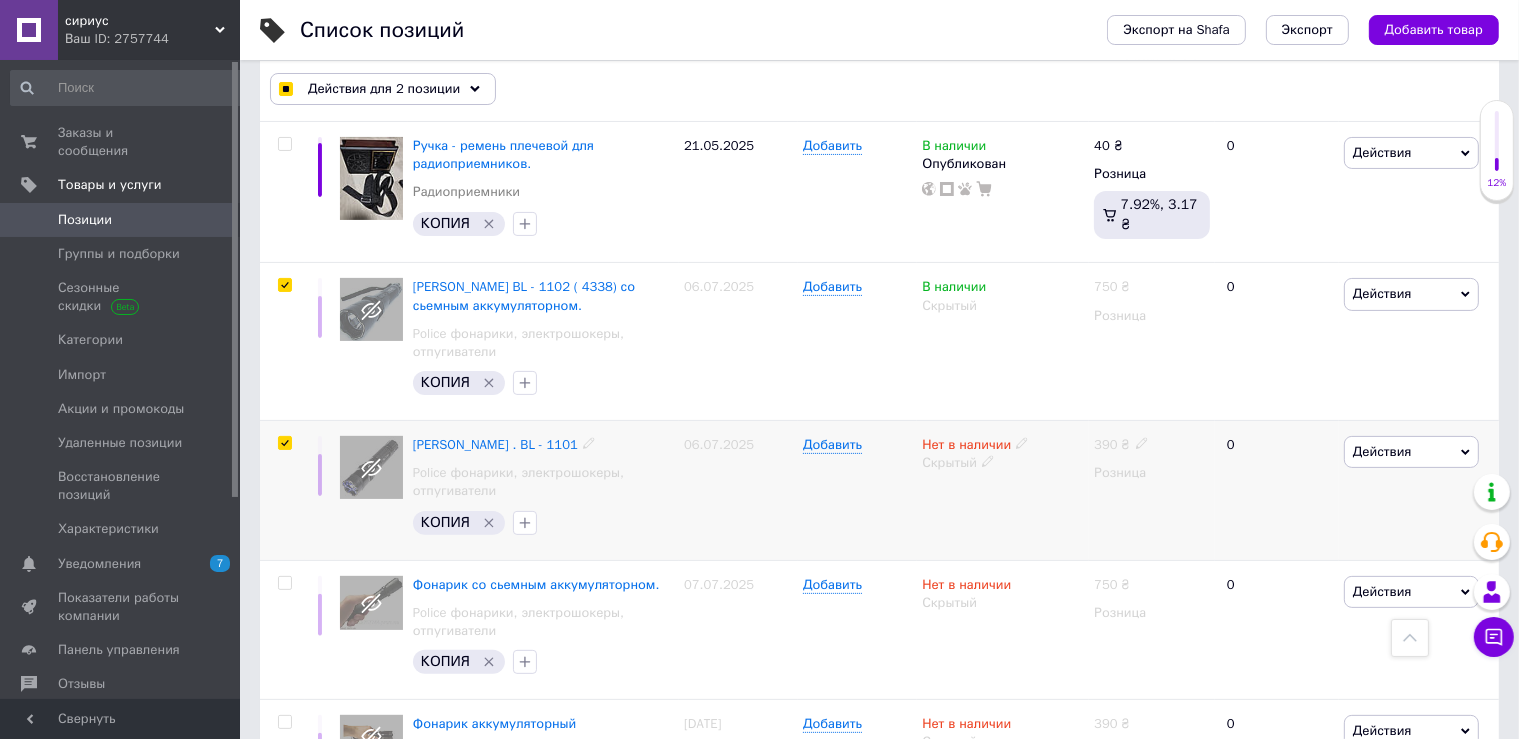 click 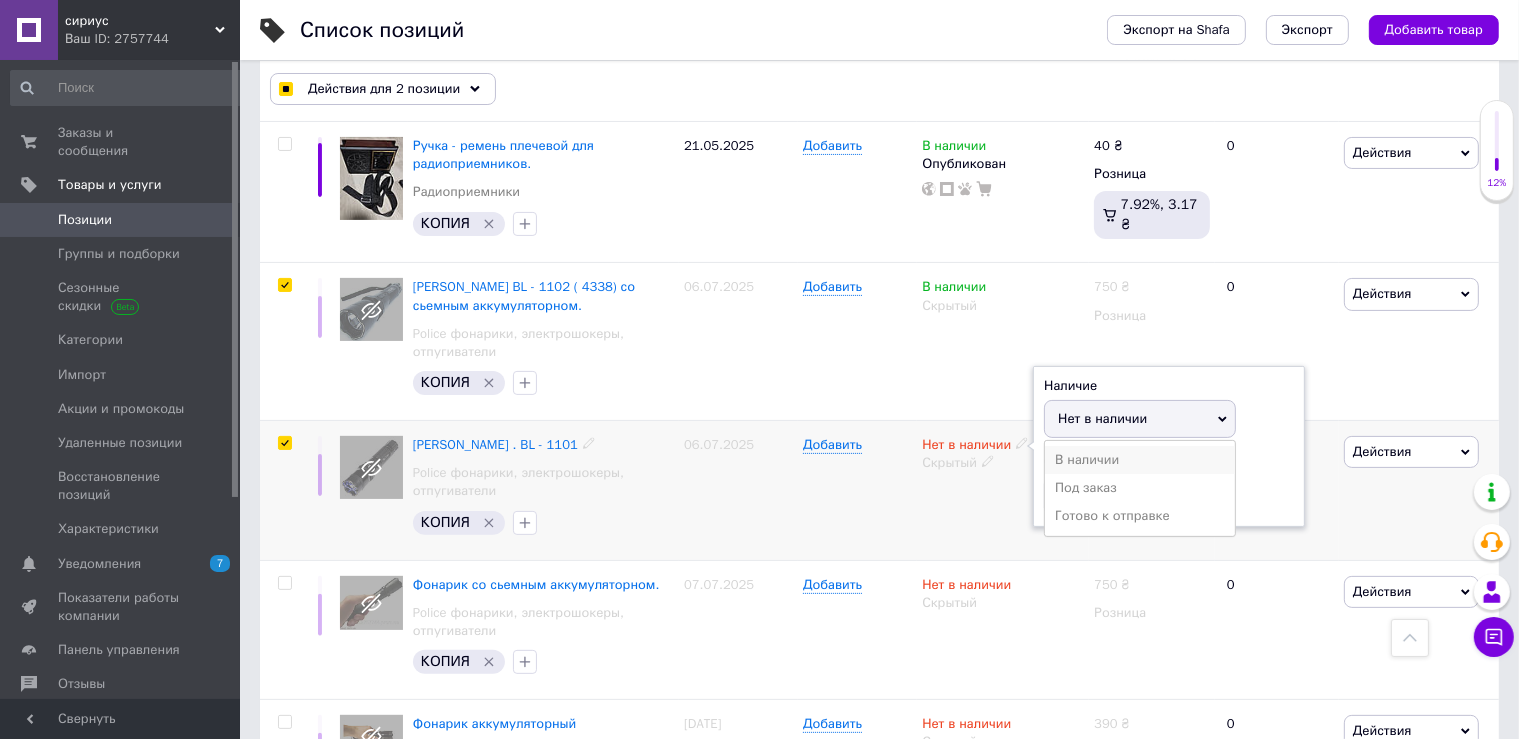 click on "В наличии" at bounding box center (1140, 460) 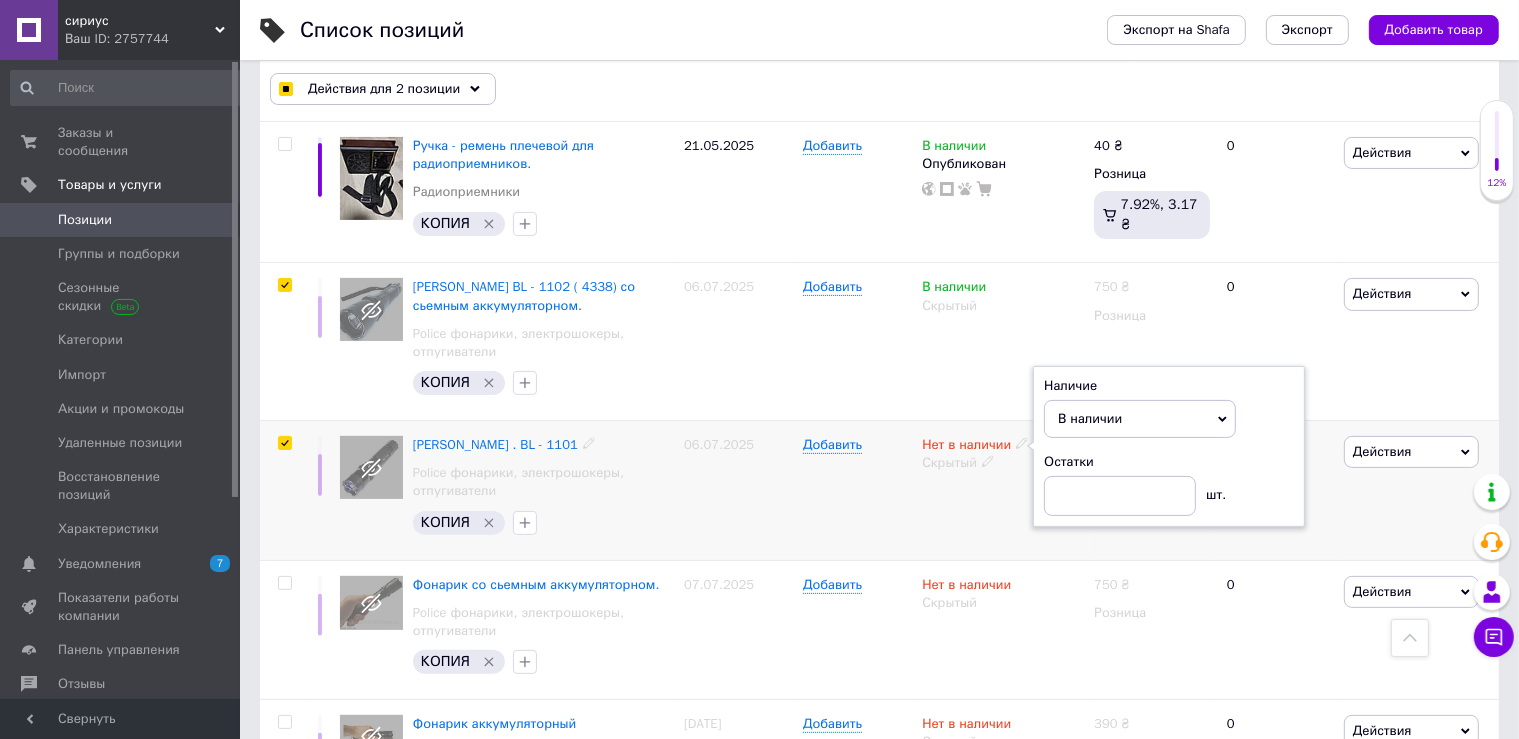 drag, startPoint x: 947, startPoint y: 525, endPoint x: 805, endPoint y: 480, distance: 148.95973 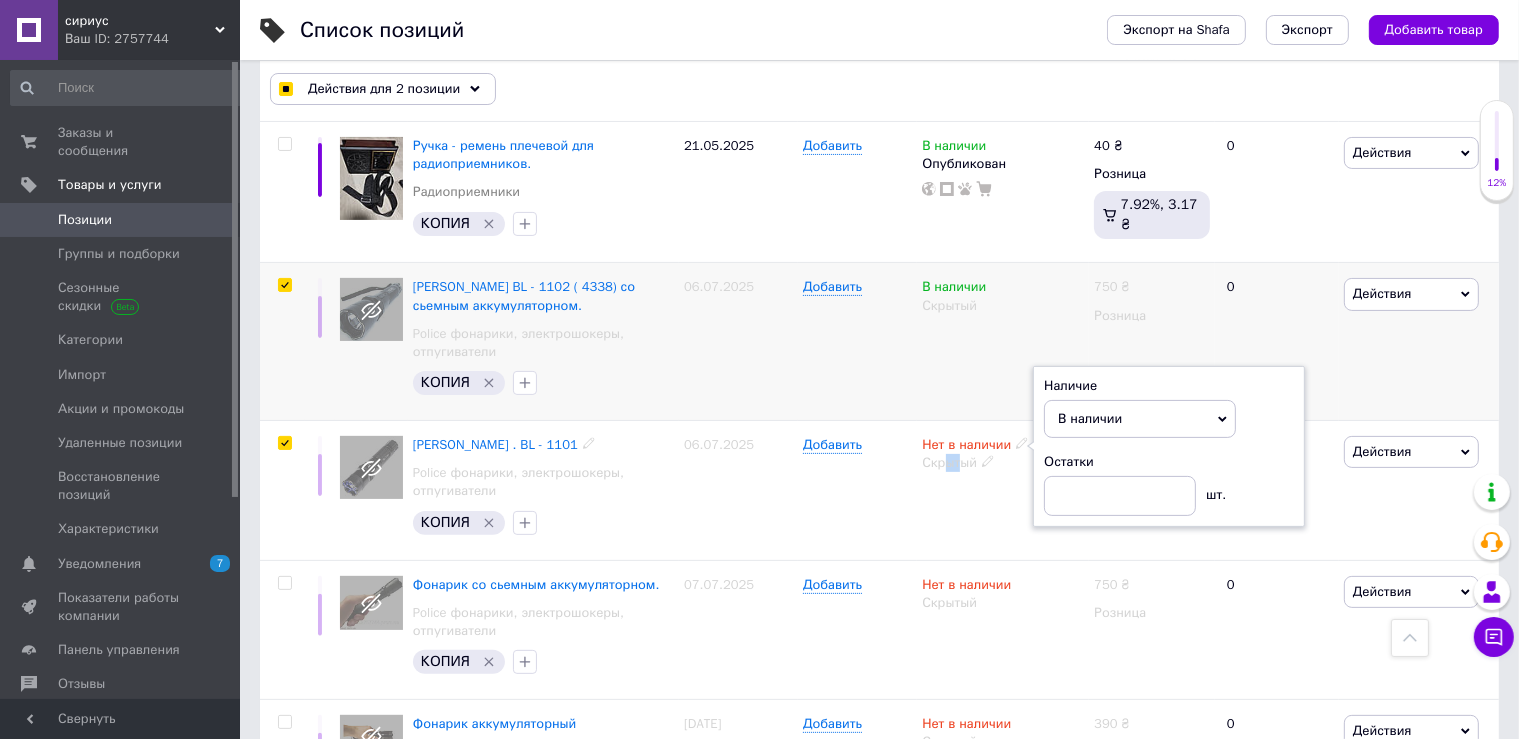 checkbox on "true" 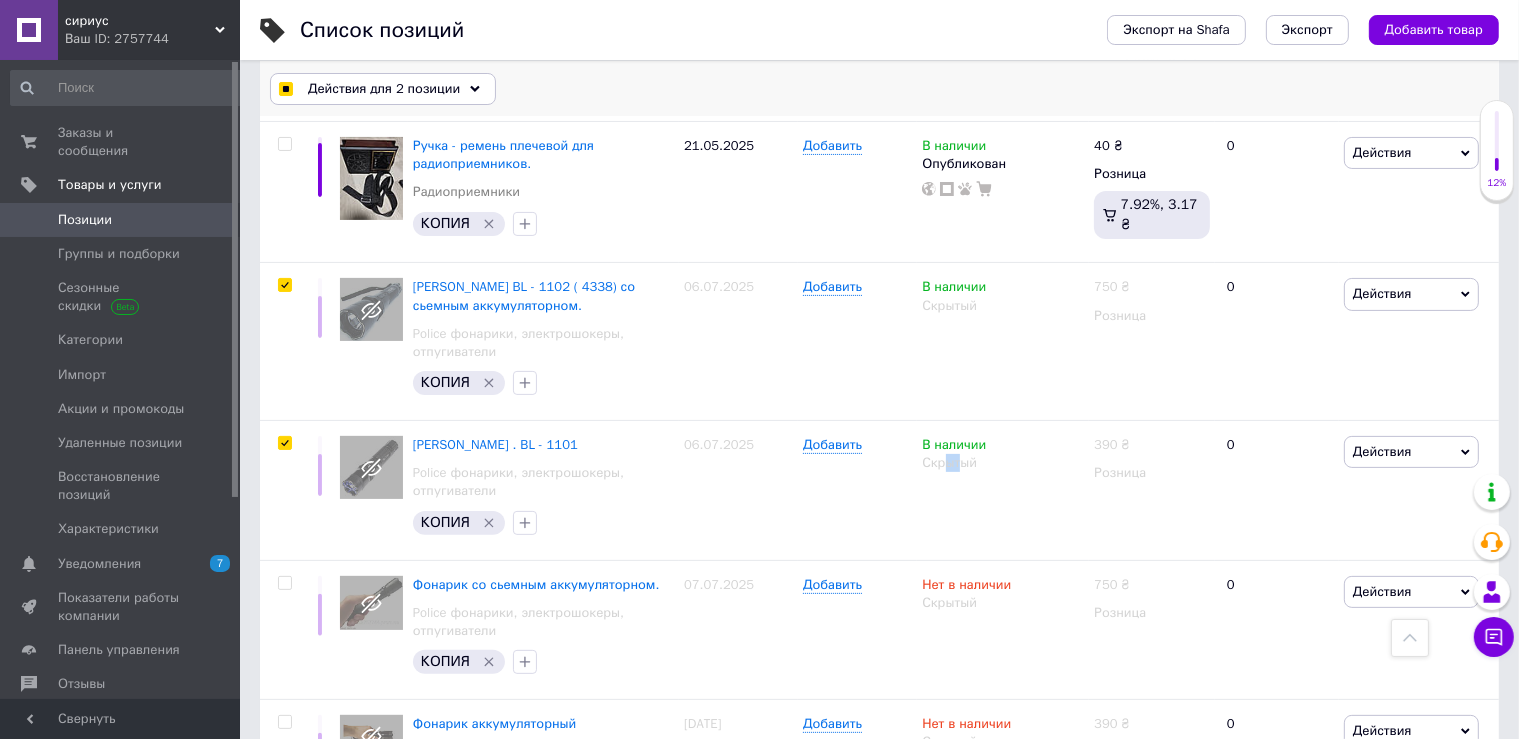 click 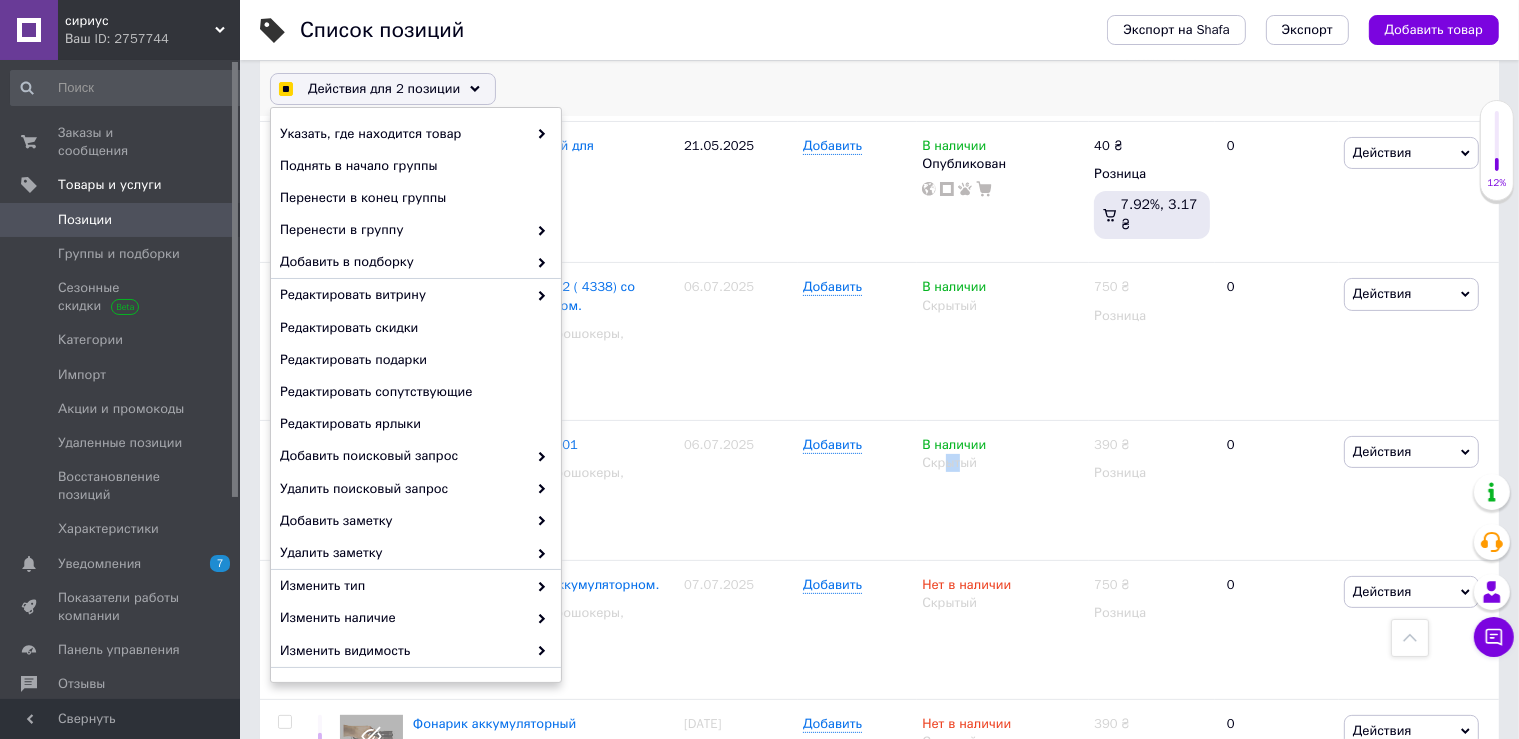 scroll, scrollTop: 126, scrollLeft: 0, axis: vertical 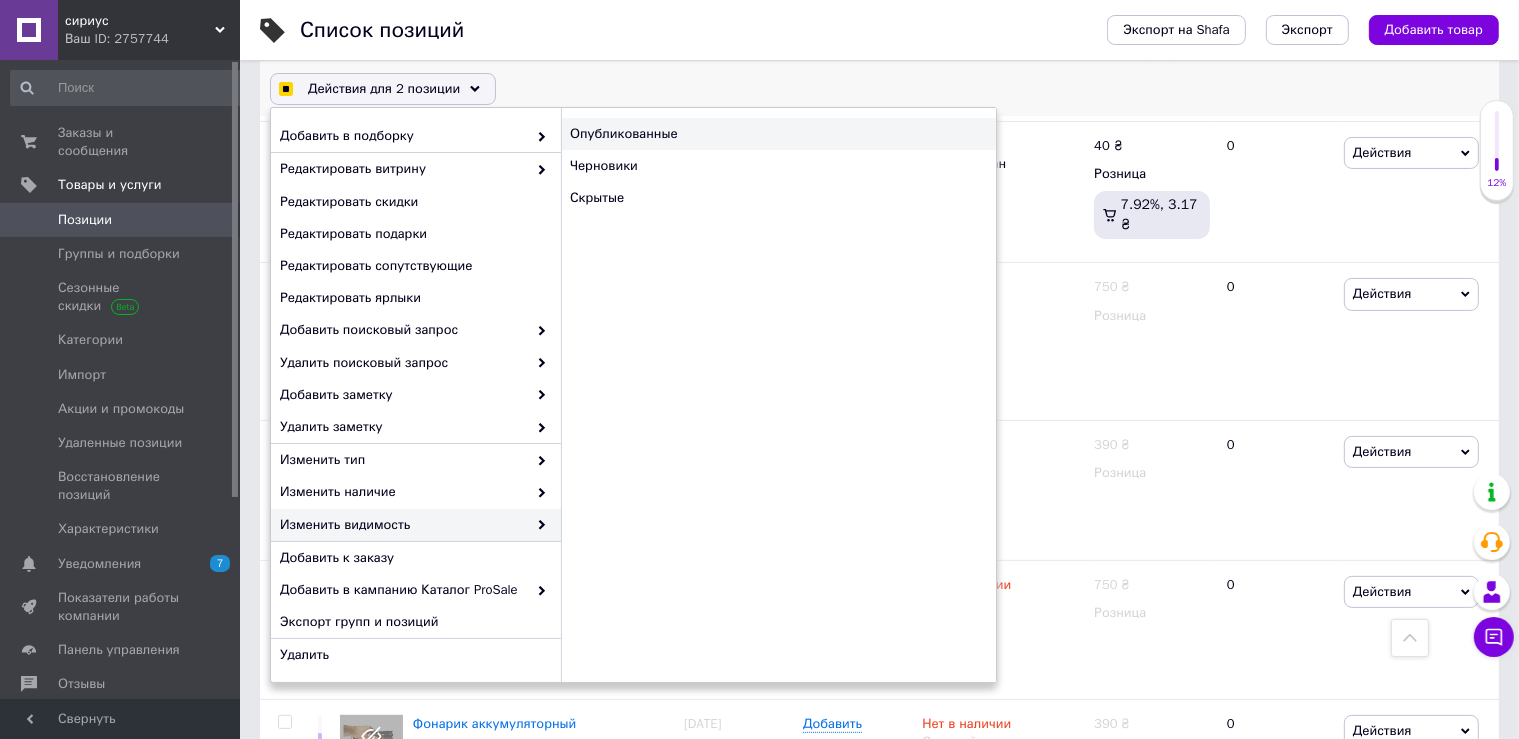 checkbox on "true" 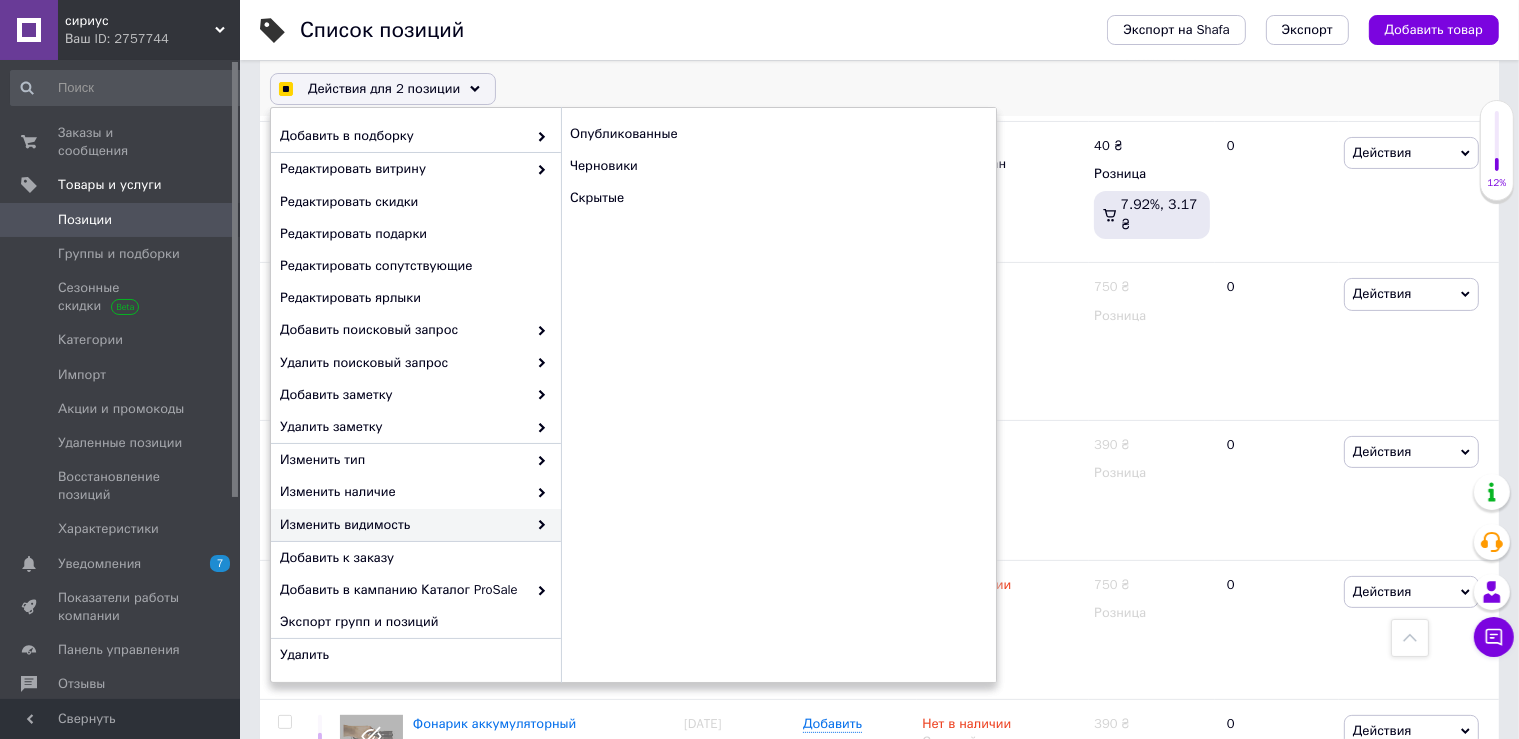 checkbox on "false" 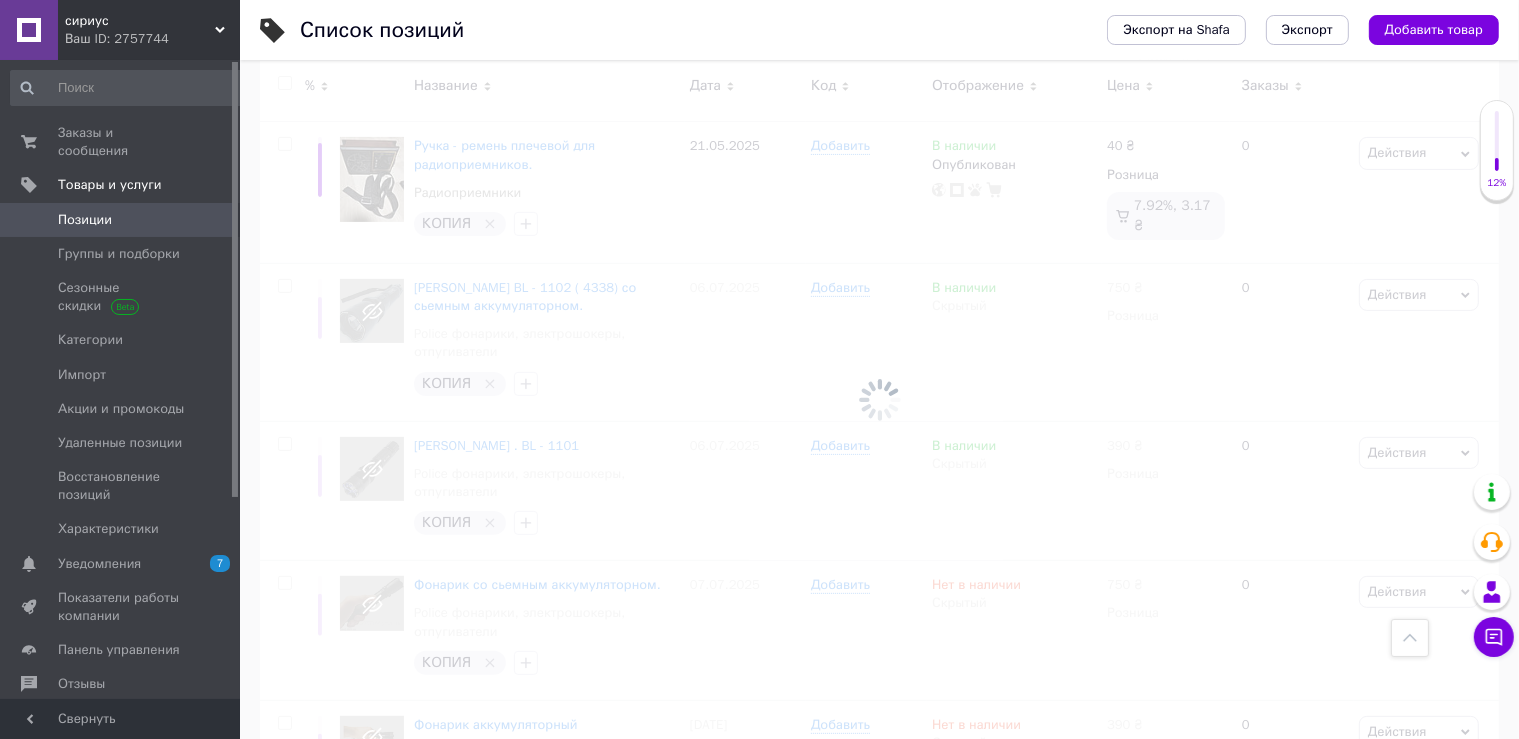 scroll, scrollTop: 422, scrollLeft: 0, axis: vertical 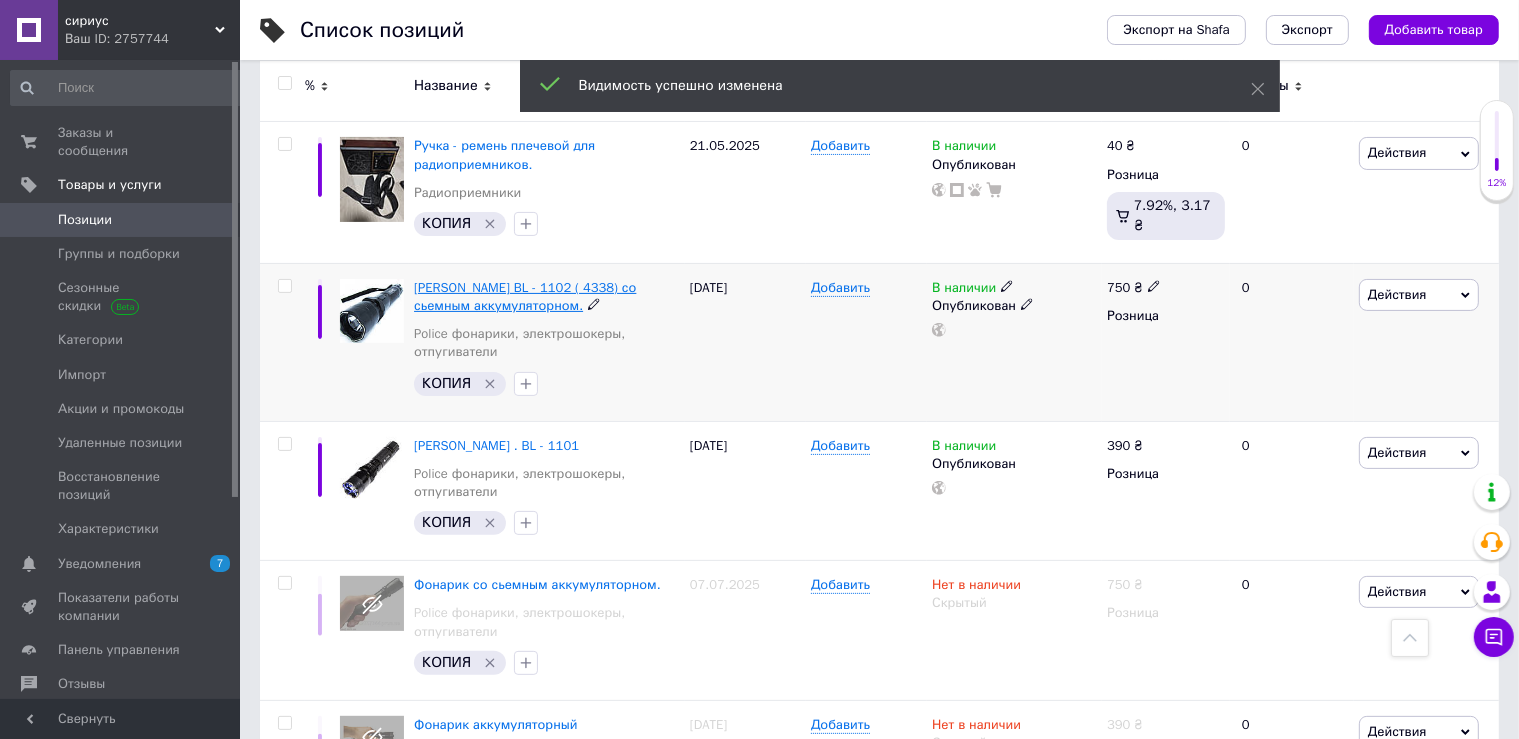 click on "[PERSON_NAME]  BL - 1102 ( 4338) со сьемным аккумуляторном." at bounding box center (525, 296) 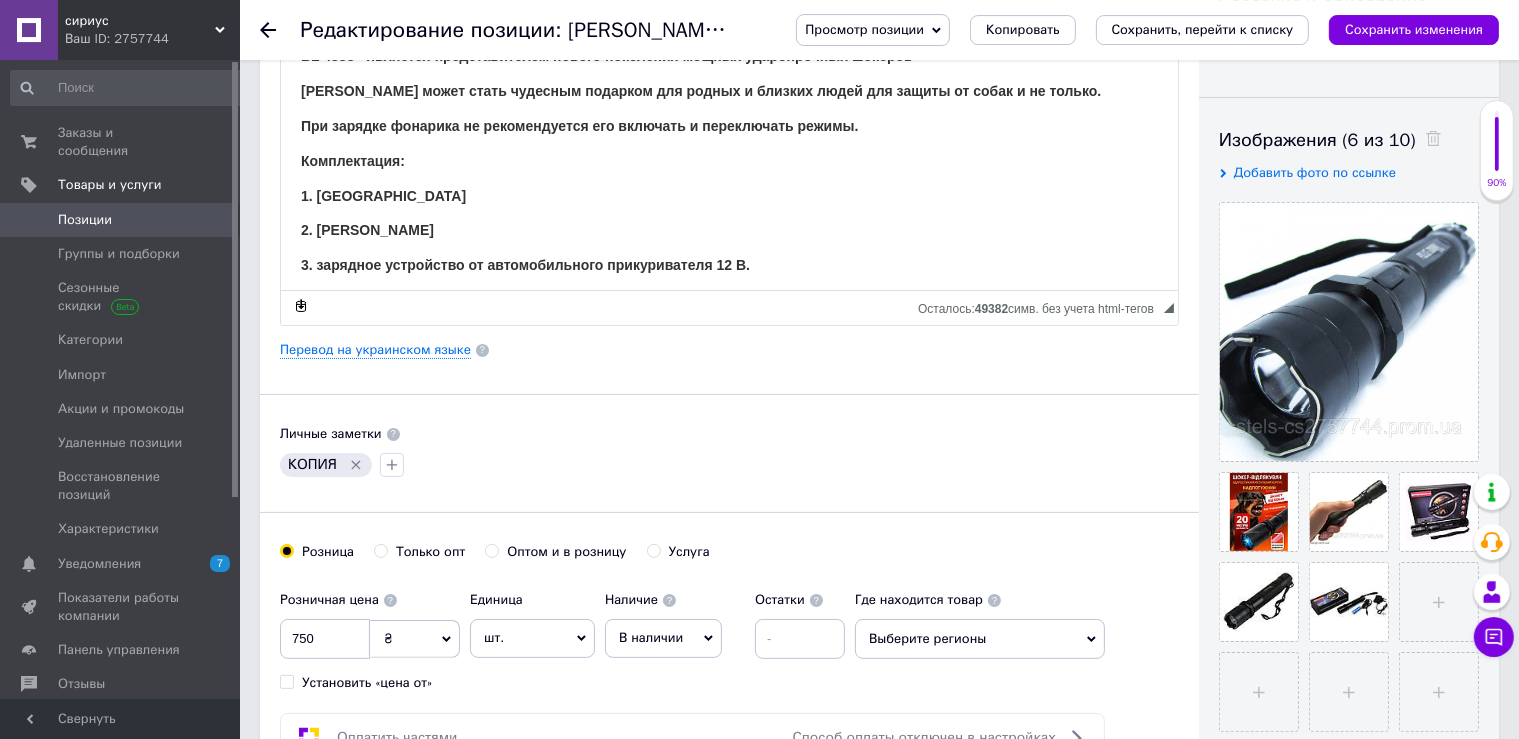 scroll, scrollTop: 316, scrollLeft: 0, axis: vertical 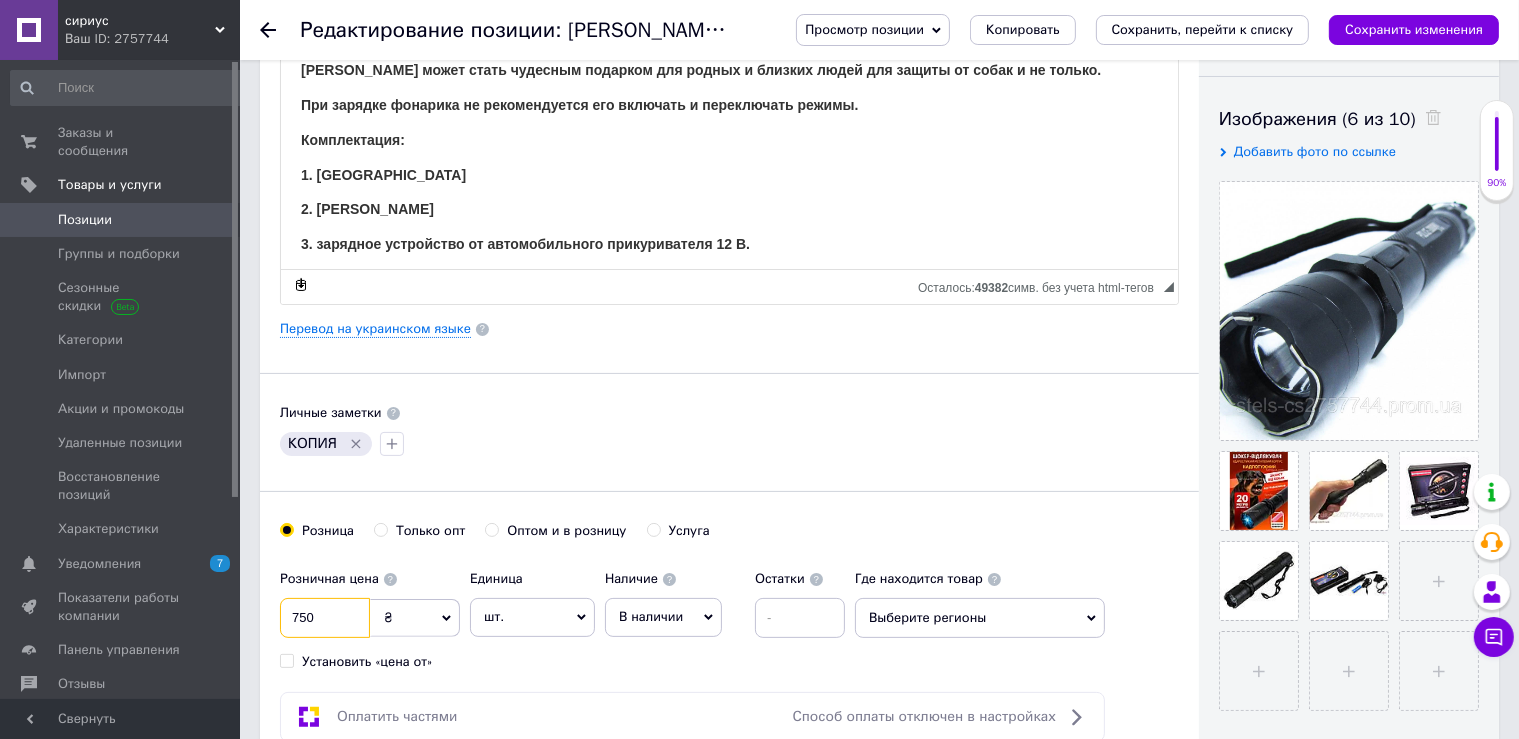 click on "750" at bounding box center [325, 618] 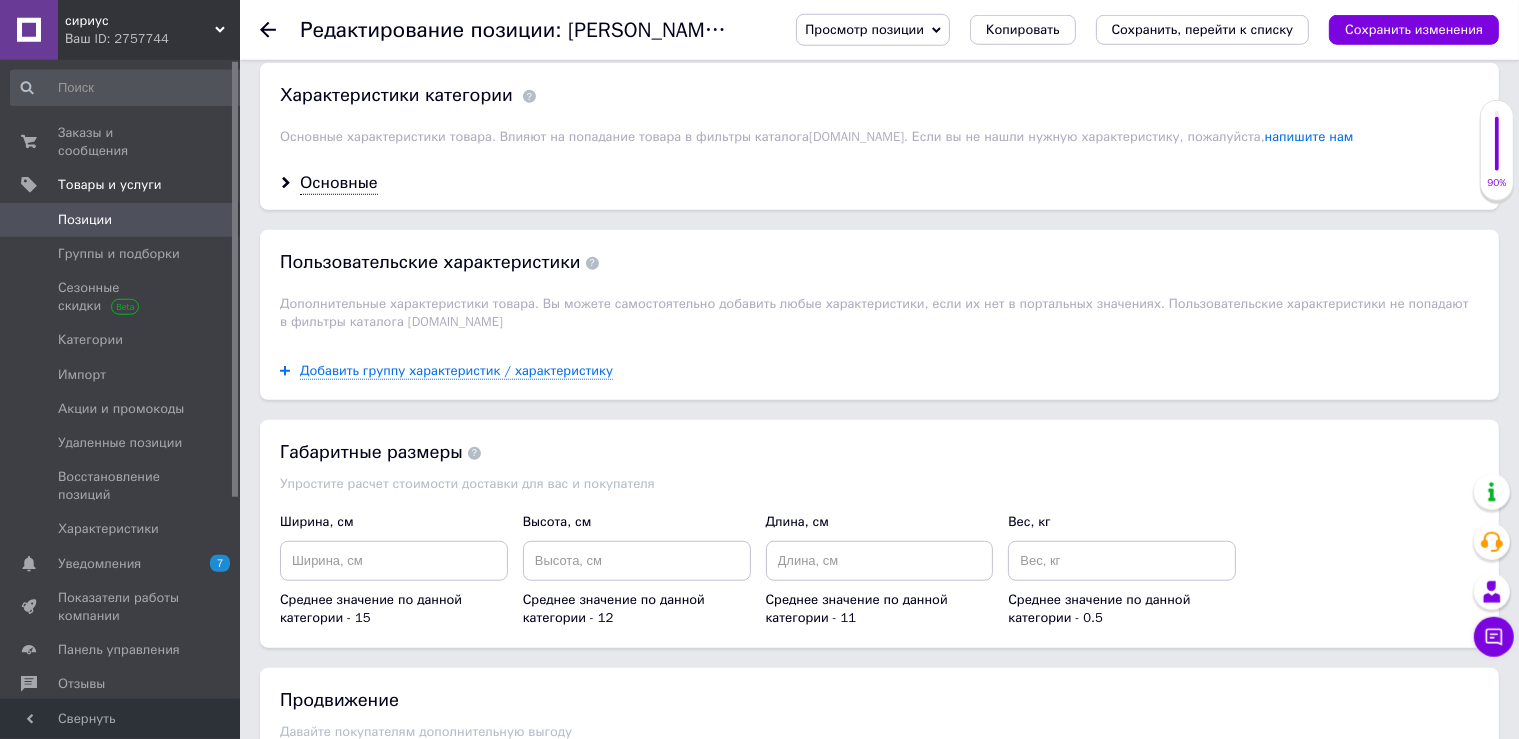 scroll, scrollTop: 1827, scrollLeft: 0, axis: vertical 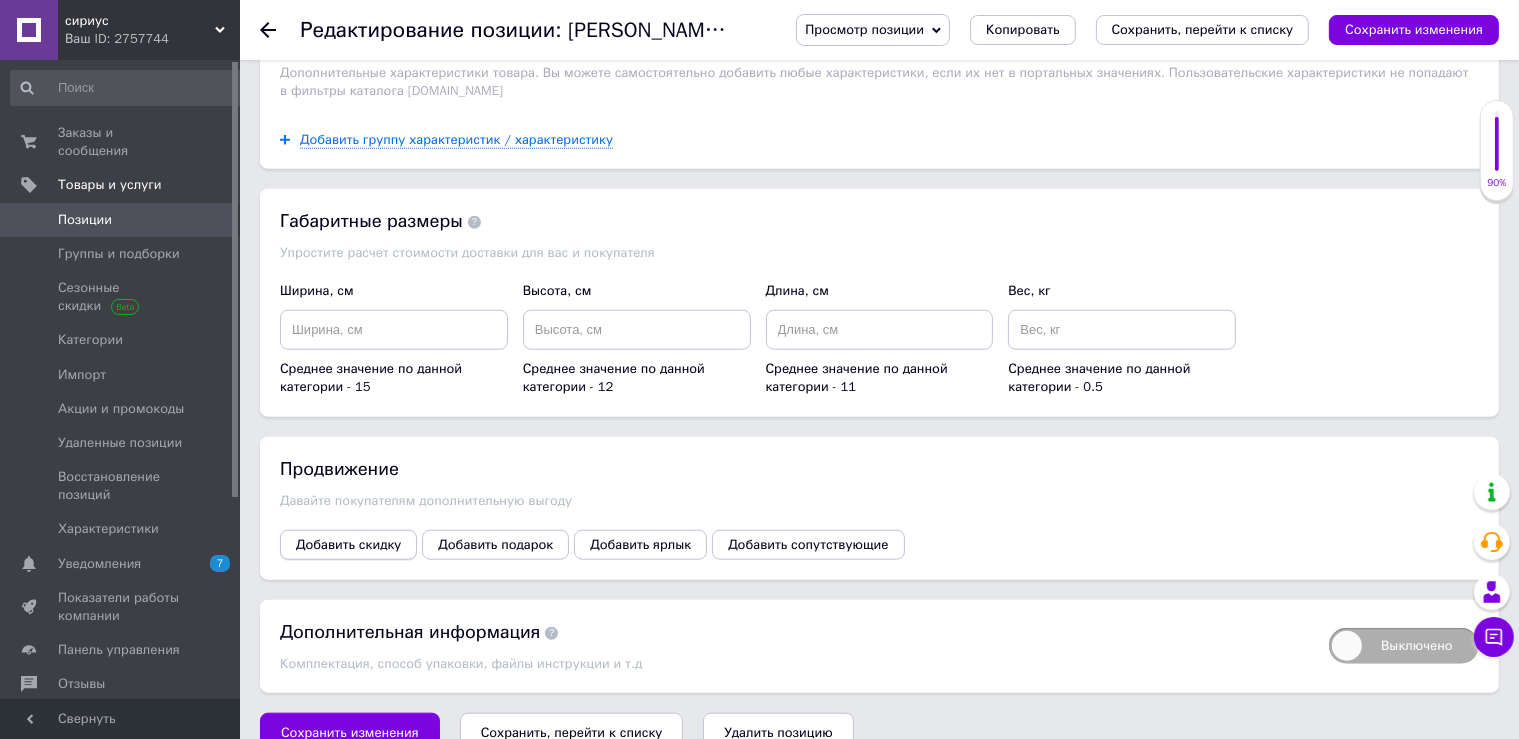 click on "Добавить скидку" at bounding box center (348, 545) 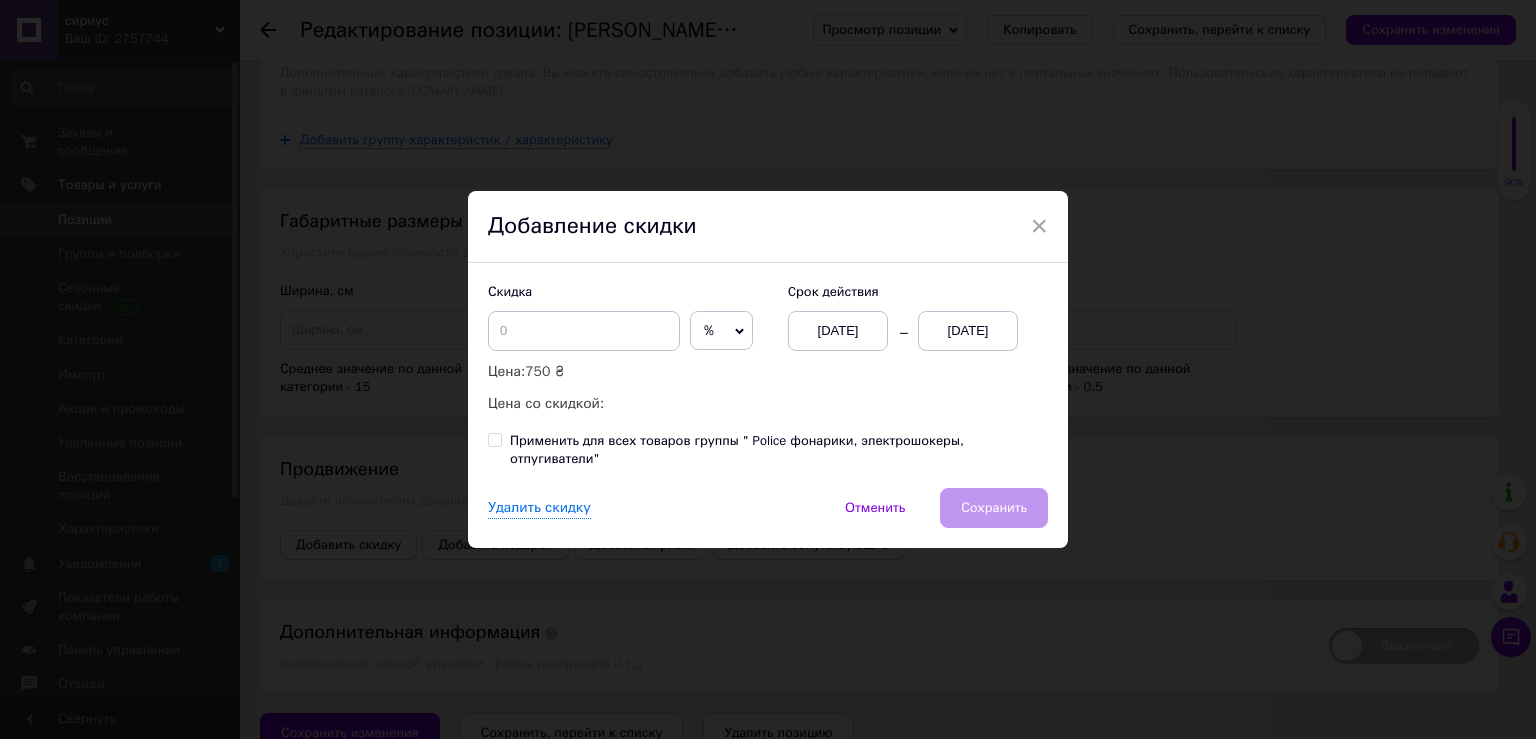 click on "%" at bounding box center (721, 331) 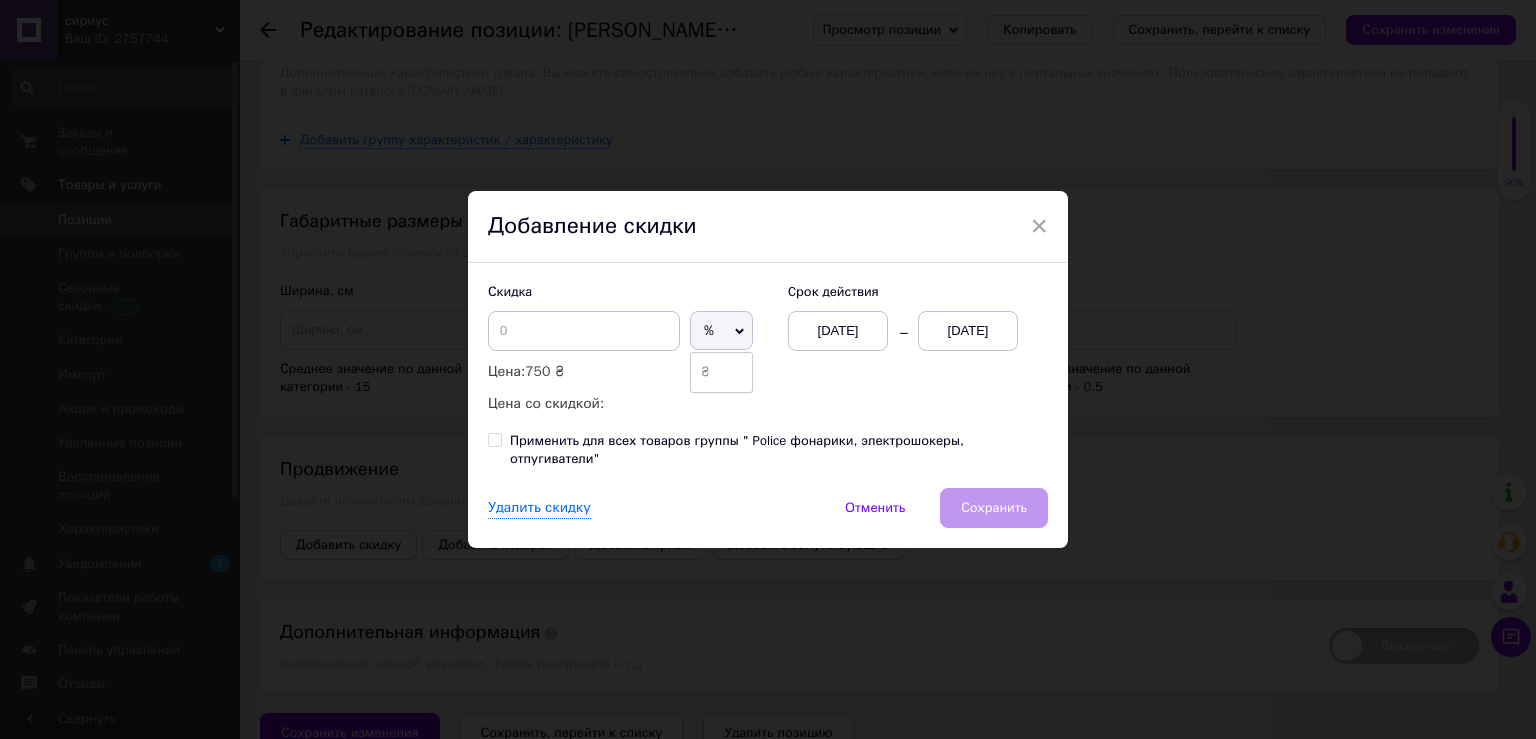 drag, startPoint x: 703, startPoint y: 380, endPoint x: 538, endPoint y: 358, distance: 166.4602 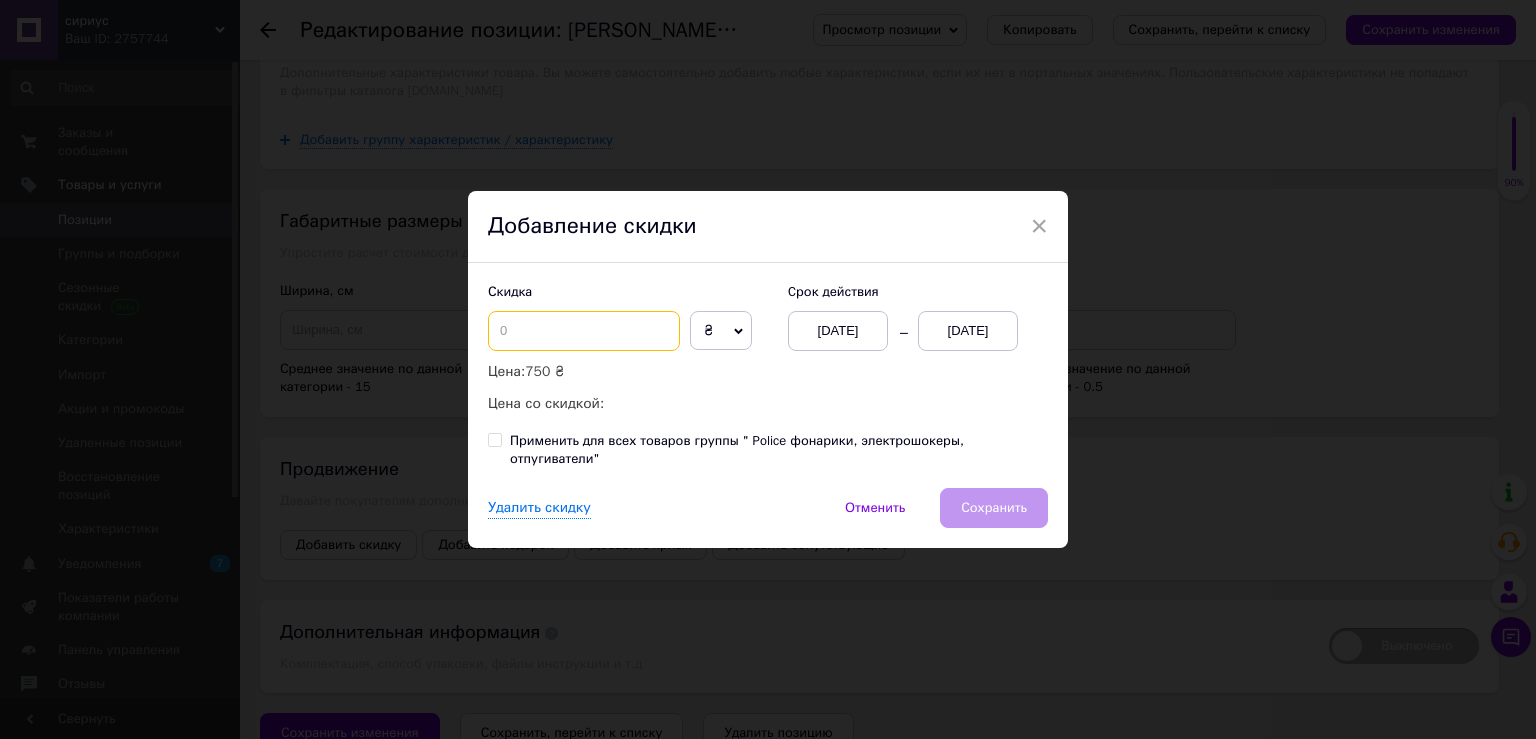 click at bounding box center [584, 331] 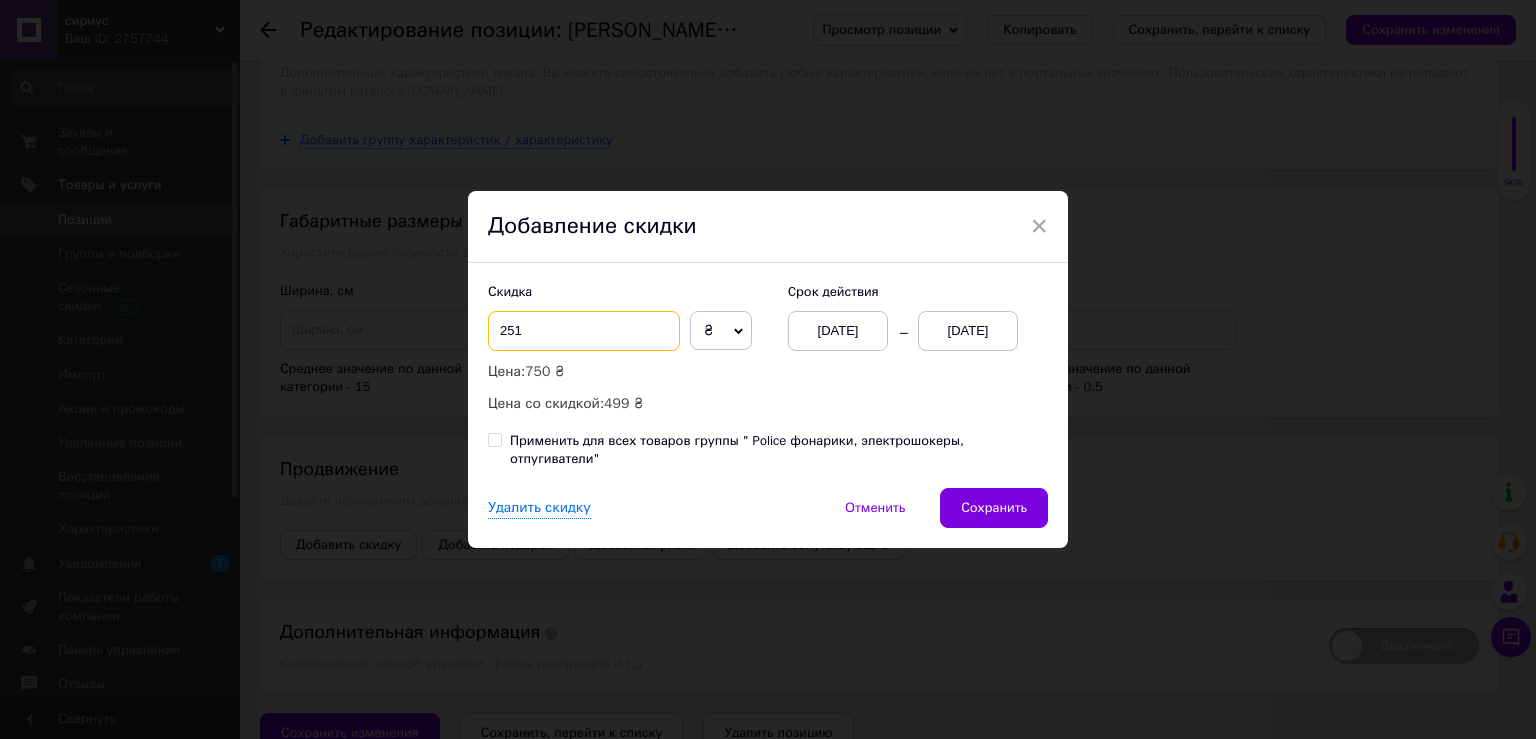 type on "251" 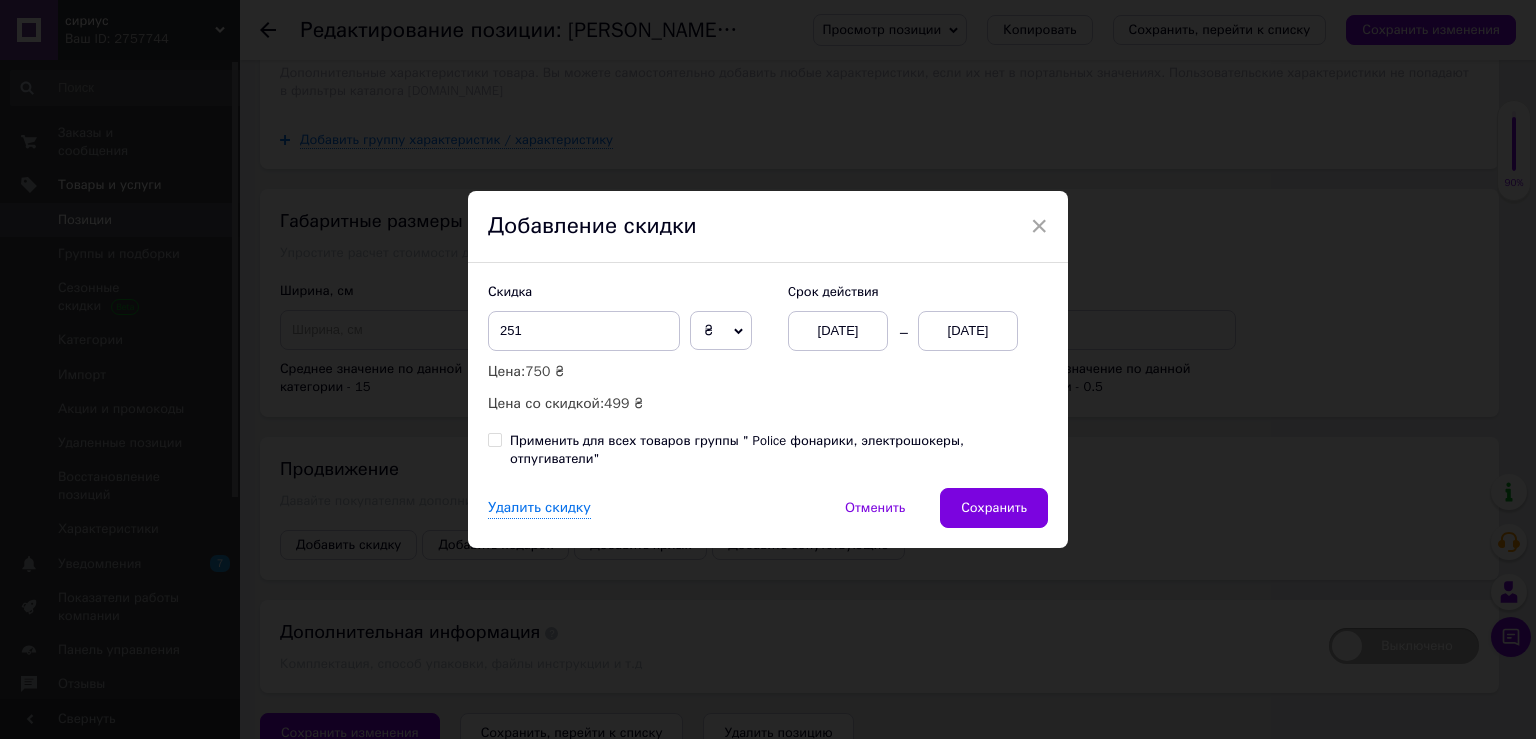 click on "[DATE]" at bounding box center [968, 331] 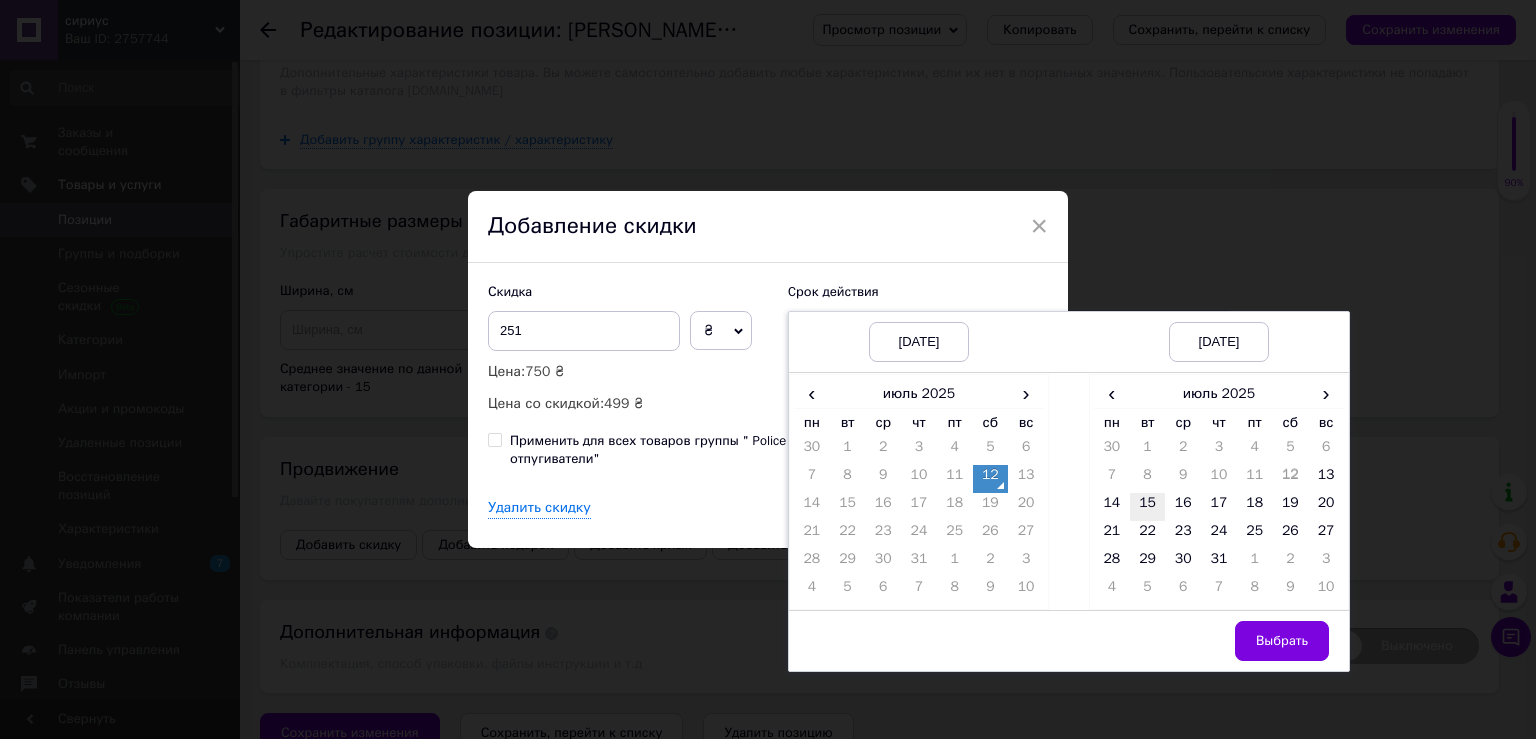 click on "15" at bounding box center [1148, 507] 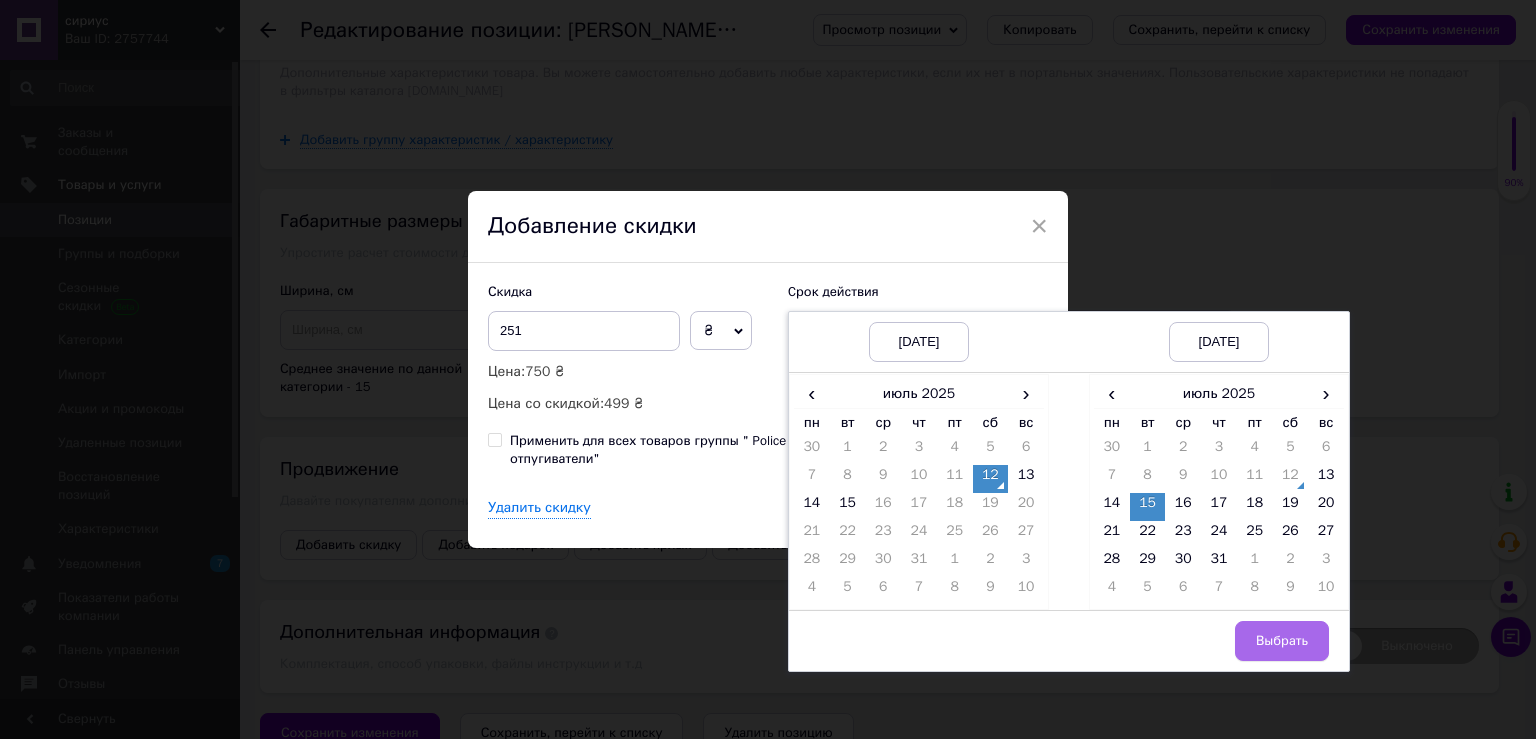 click on "Выбрать" at bounding box center [1282, 641] 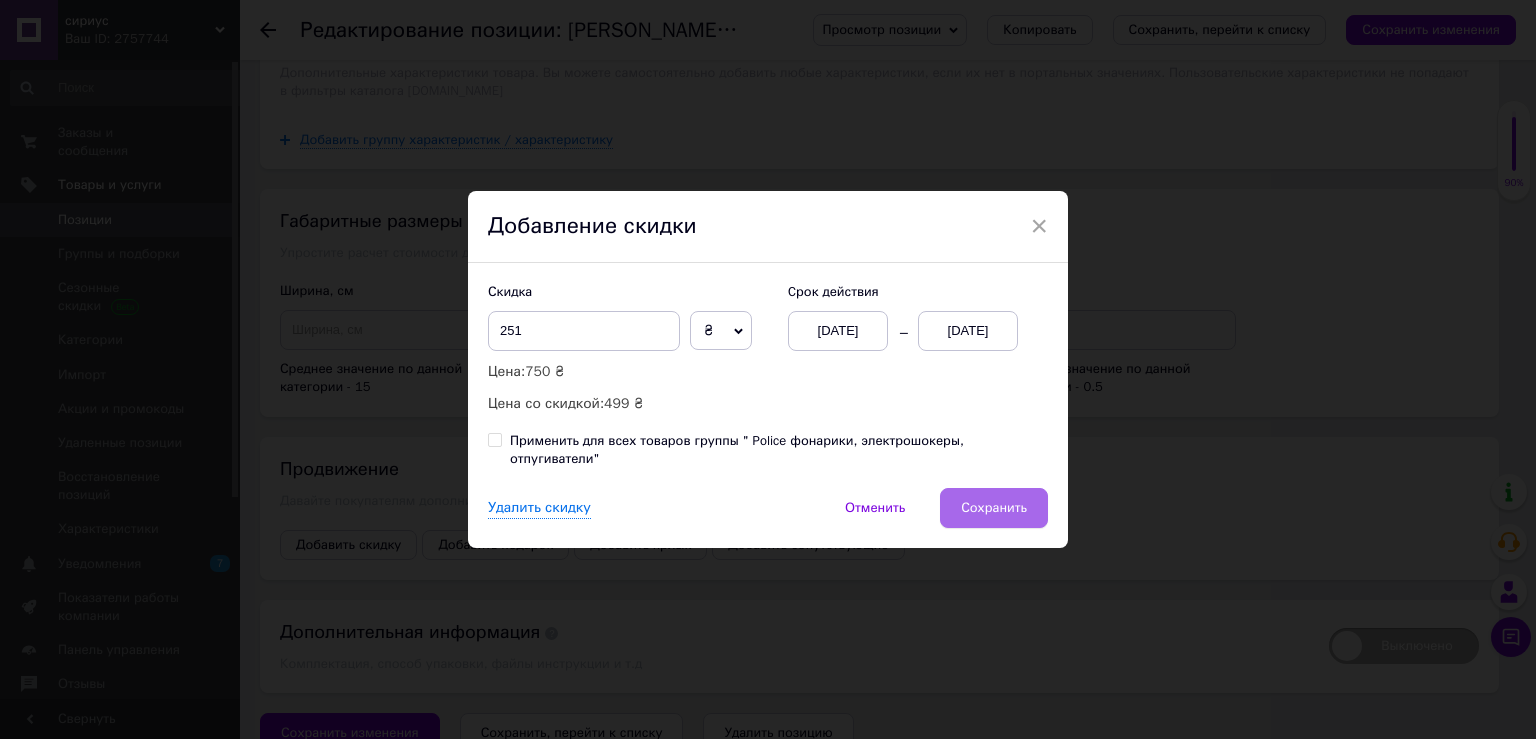 click on "Сохранить" at bounding box center [994, 508] 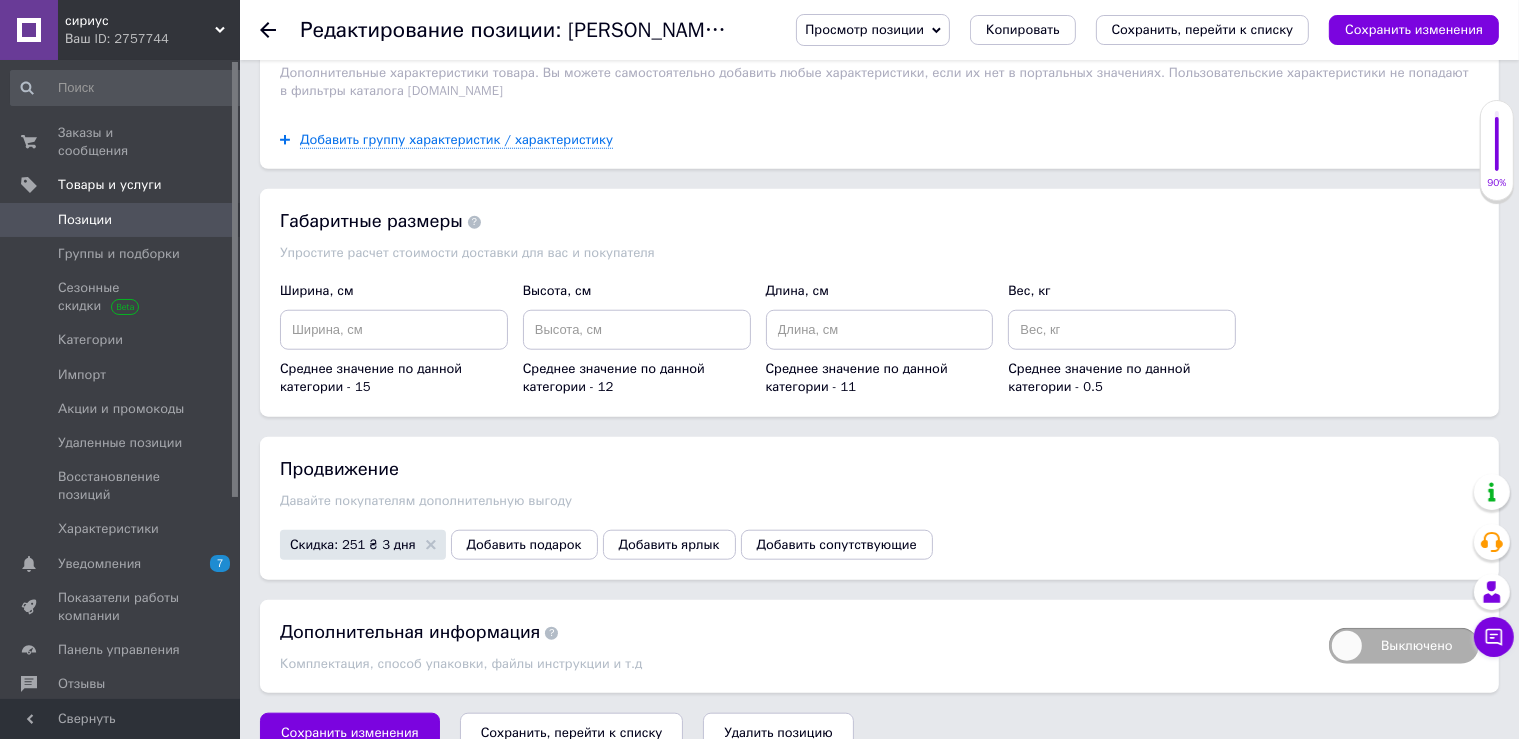 click on "Сохранить, перейти к списку" at bounding box center [572, 732] 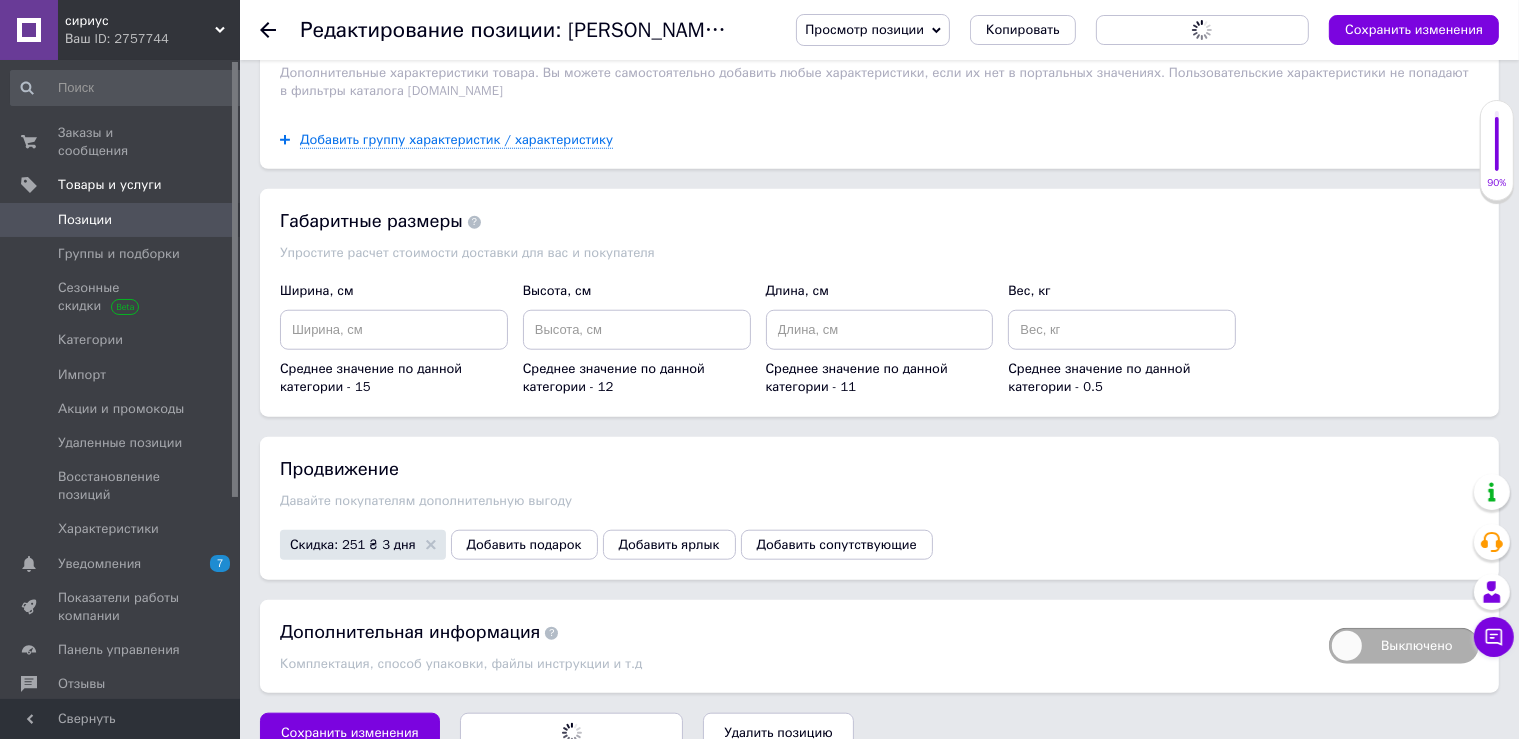 scroll, scrollTop: 0, scrollLeft: 0, axis: both 